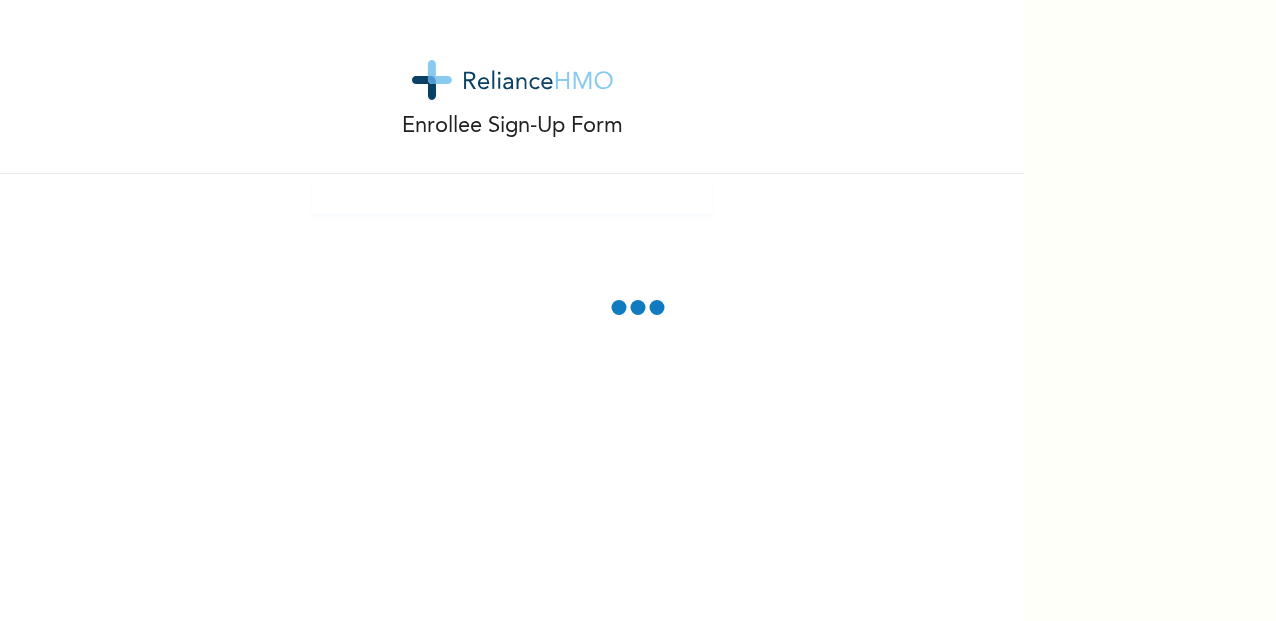 scroll, scrollTop: 0, scrollLeft: 0, axis: both 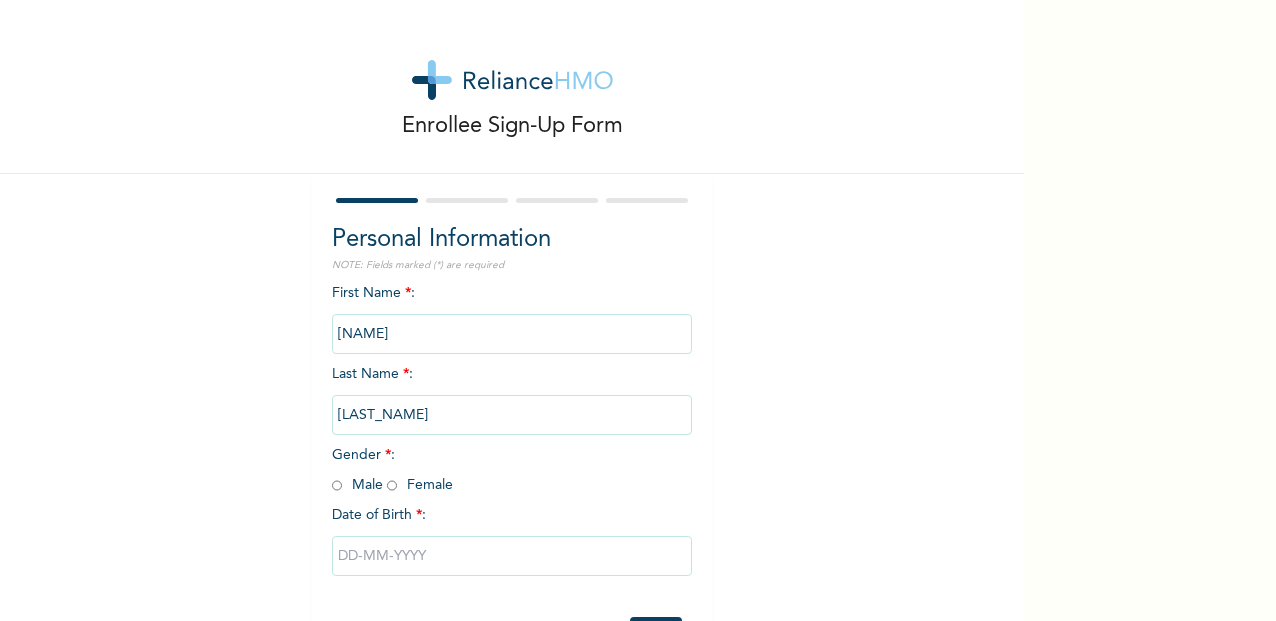 click at bounding box center [337, 485] 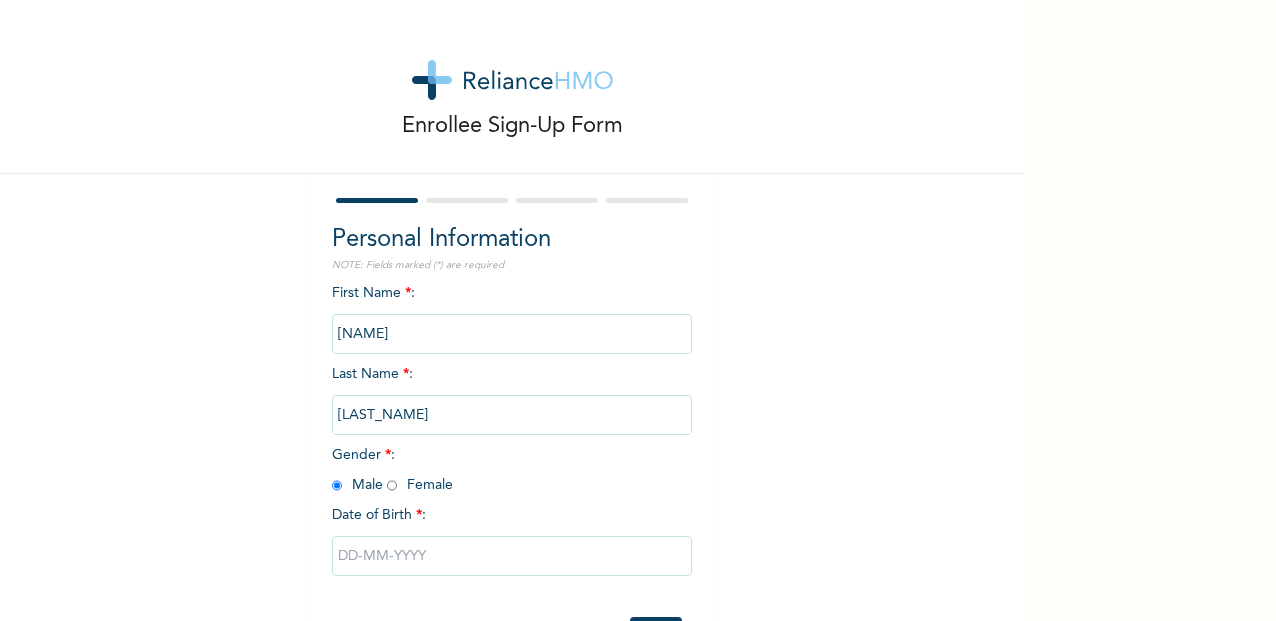 radio on "true" 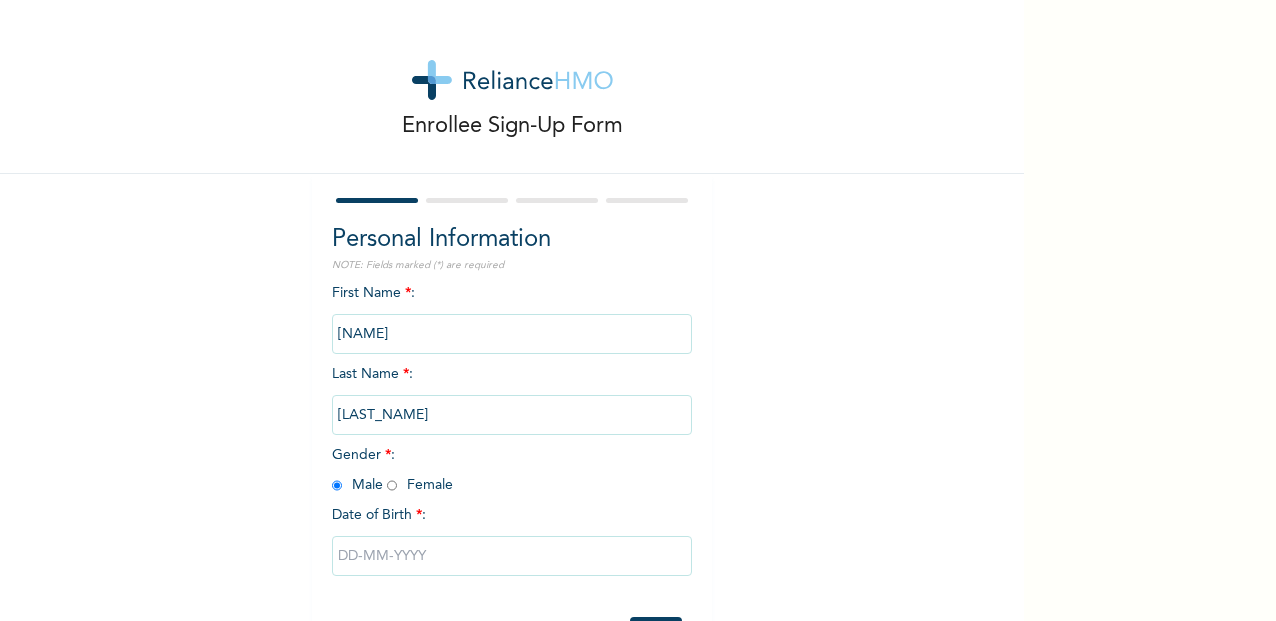click at bounding box center (512, 556) 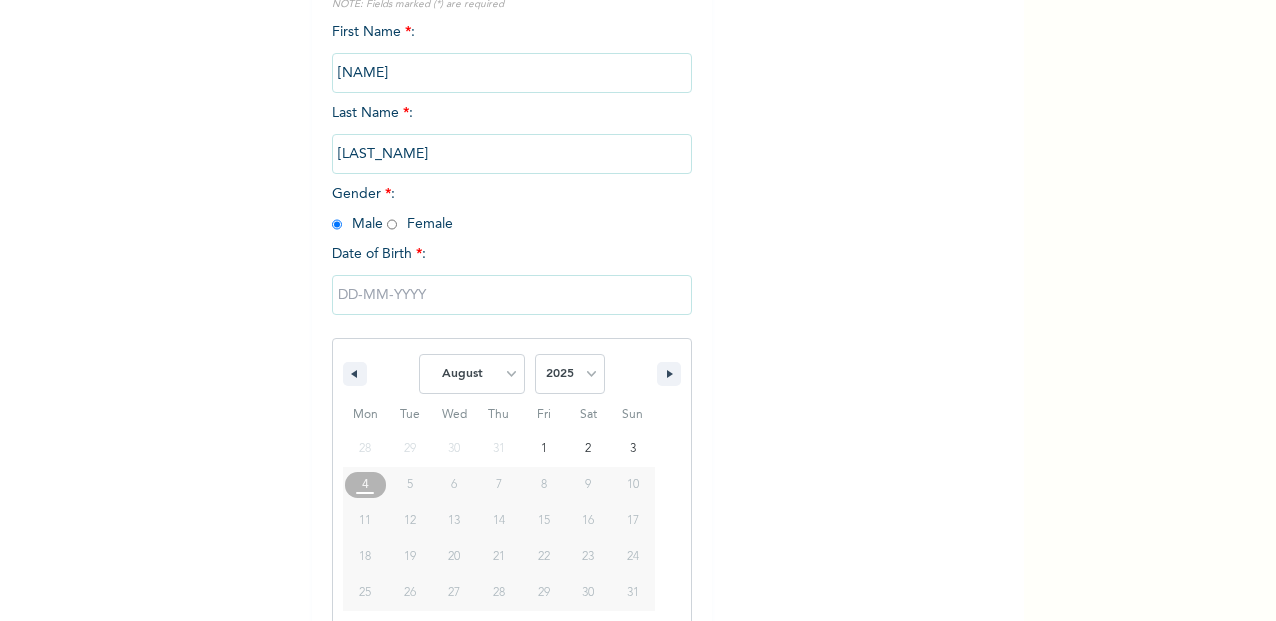 scroll, scrollTop: 272, scrollLeft: 0, axis: vertical 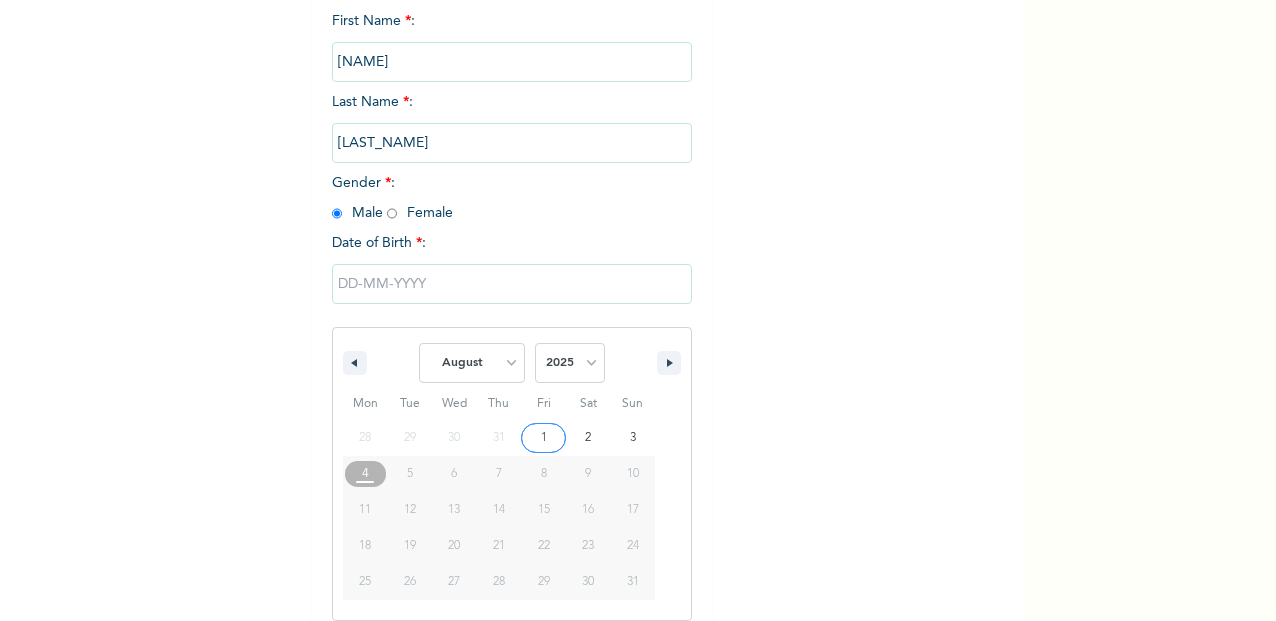 type on "[DATE]" 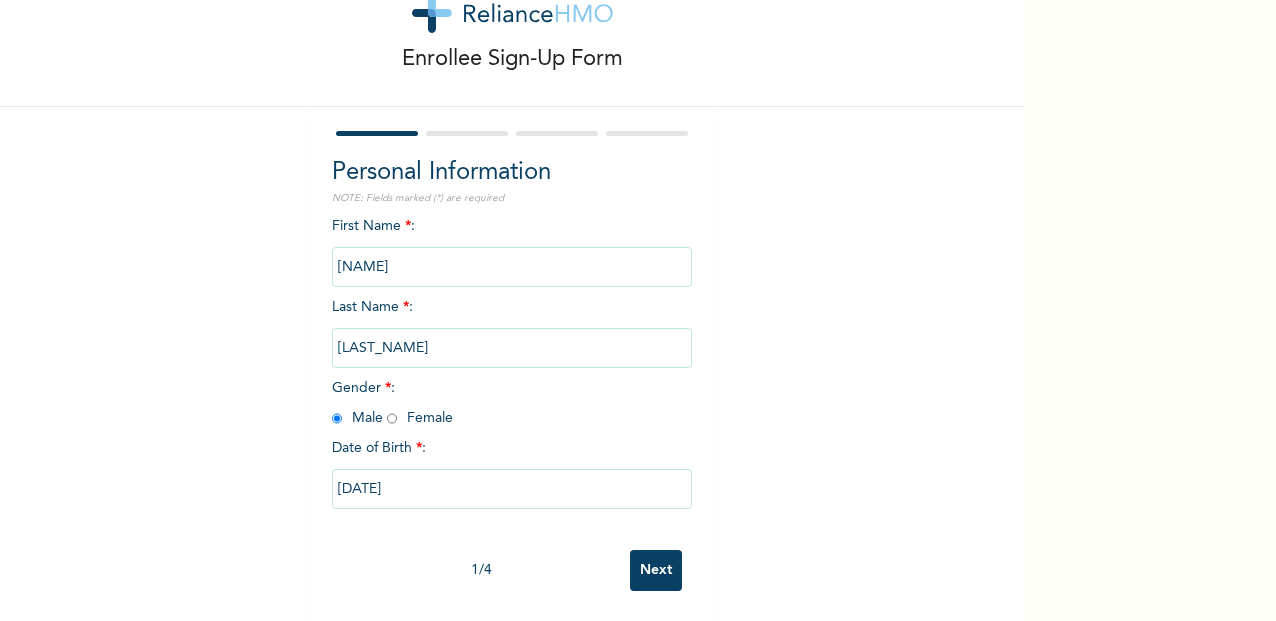 scroll, scrollTop: 67, scrollLeft: 0, axis: vertical 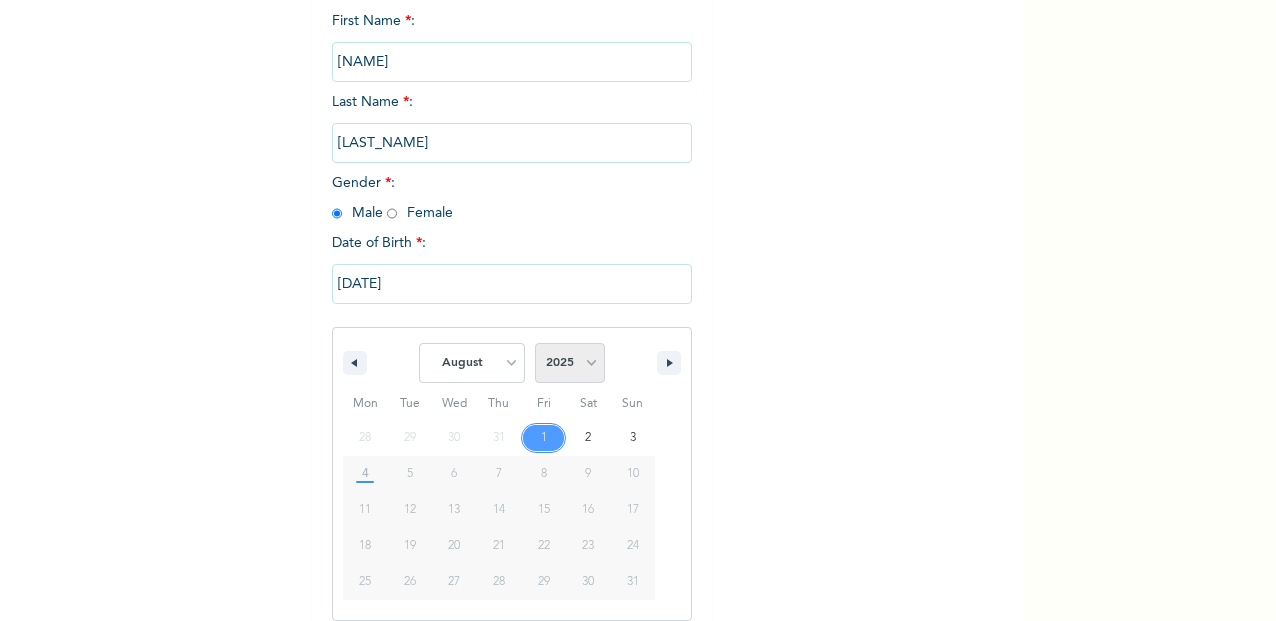 click on "2025 2024 2023 2022 2021 2020 2019 2018 2017 2016 2015 2014 2013 2012 2011 2010 2009 2008 2007 2006 2005 2004 2003 2002 2001 2000 1999 1998 1997 1996 1995 1994 1993 1992 1991 1990 1989 1988 1987 1986 1985 1984 1983 1982 1981 1980 1979 1978 1977 1976 1975 1974 1973 1972 1971 1970 1969 1968 1967 1966 1965 1964 1963 1962 1961 1960" at bounding box center [570, 363] 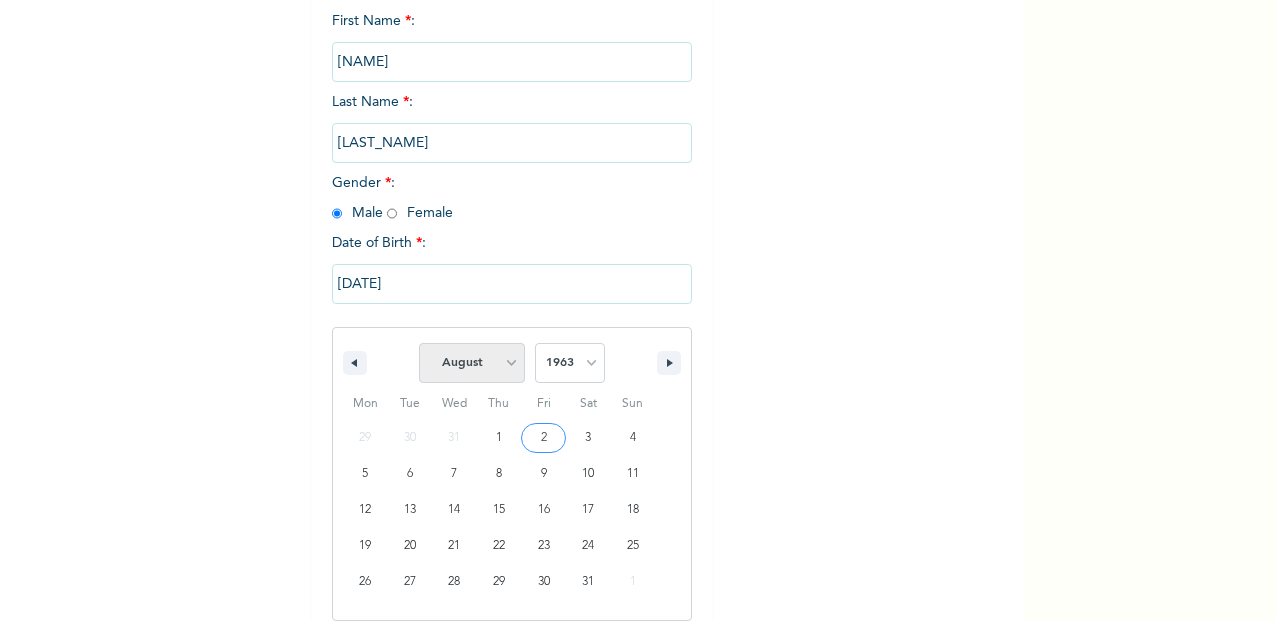 click on "January February March April May June July August September October November December" at bounding box center (472, 363) 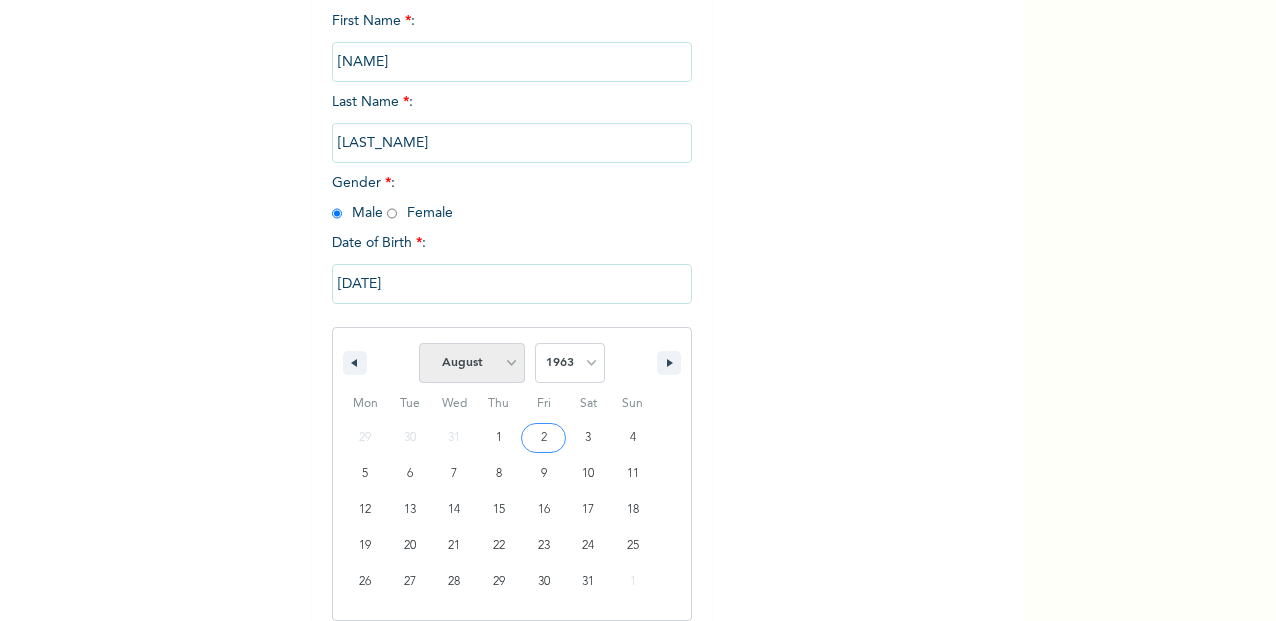 select on "9" 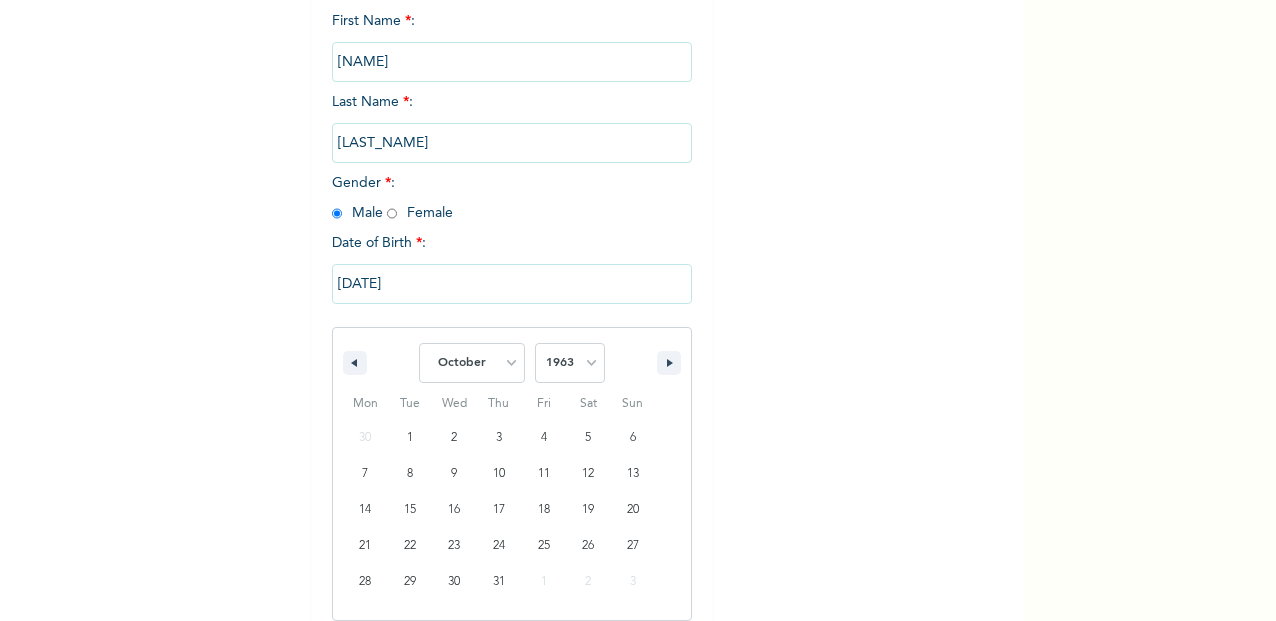 scroll, scrollTop: 374, scrollLeft: 0, axis: vertical 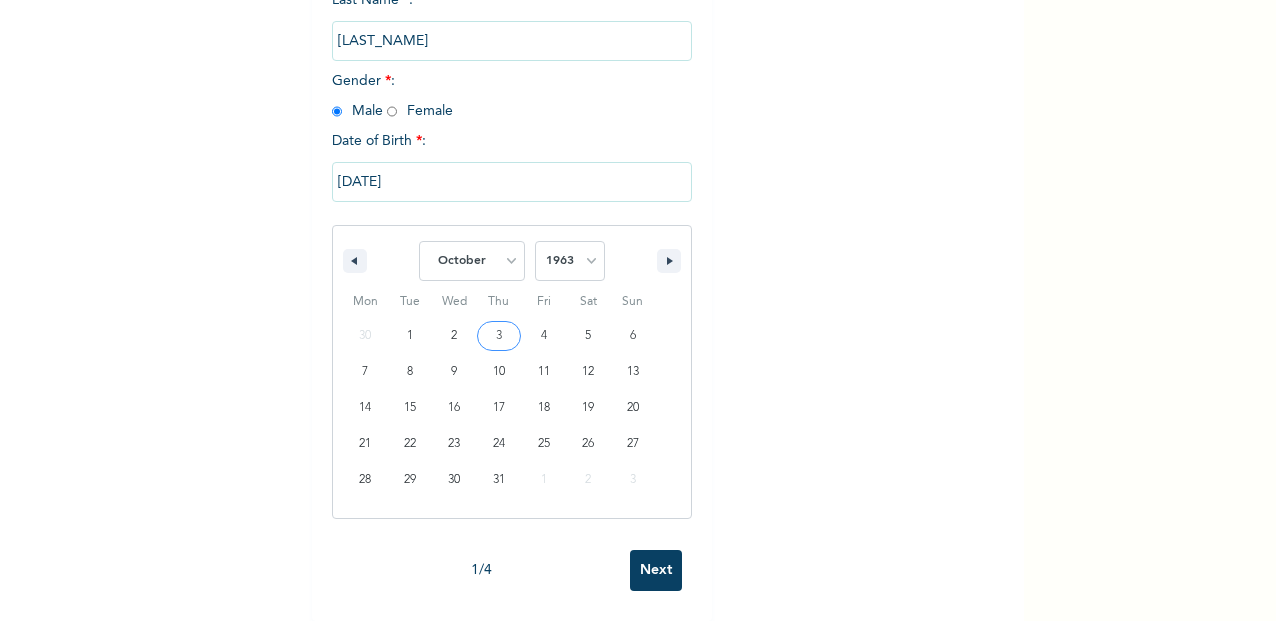 click on "[DATE]" at bounding box center (512, 182) 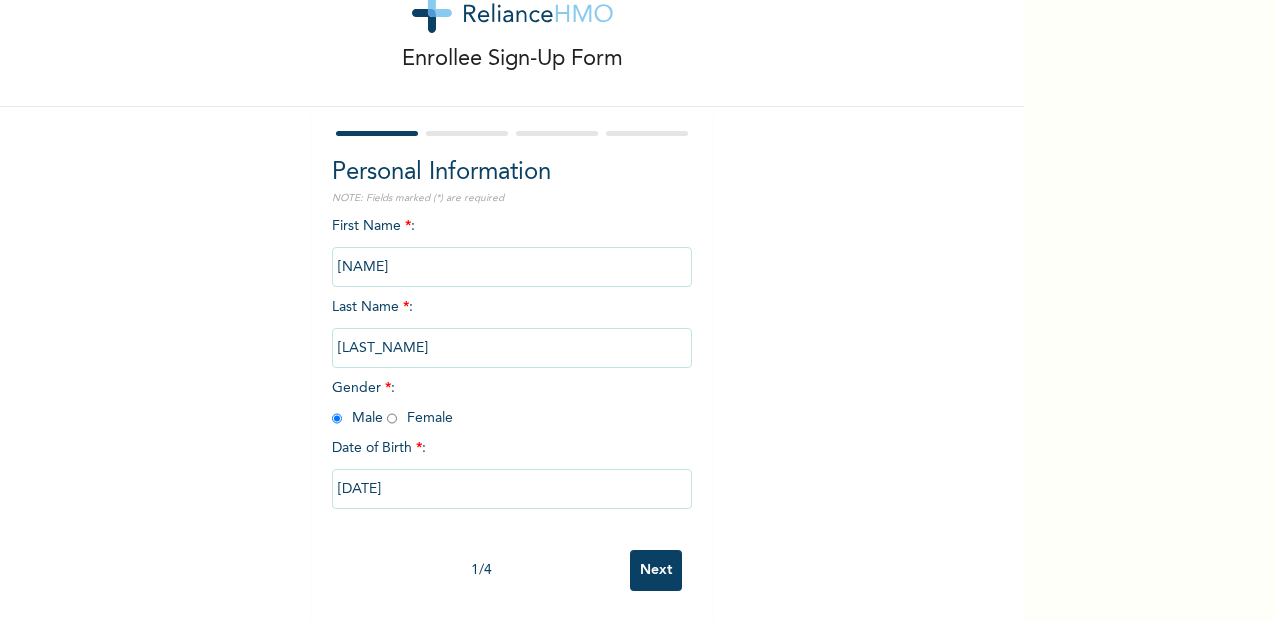 click on "[DATE]" at bounding box center (512, 489) 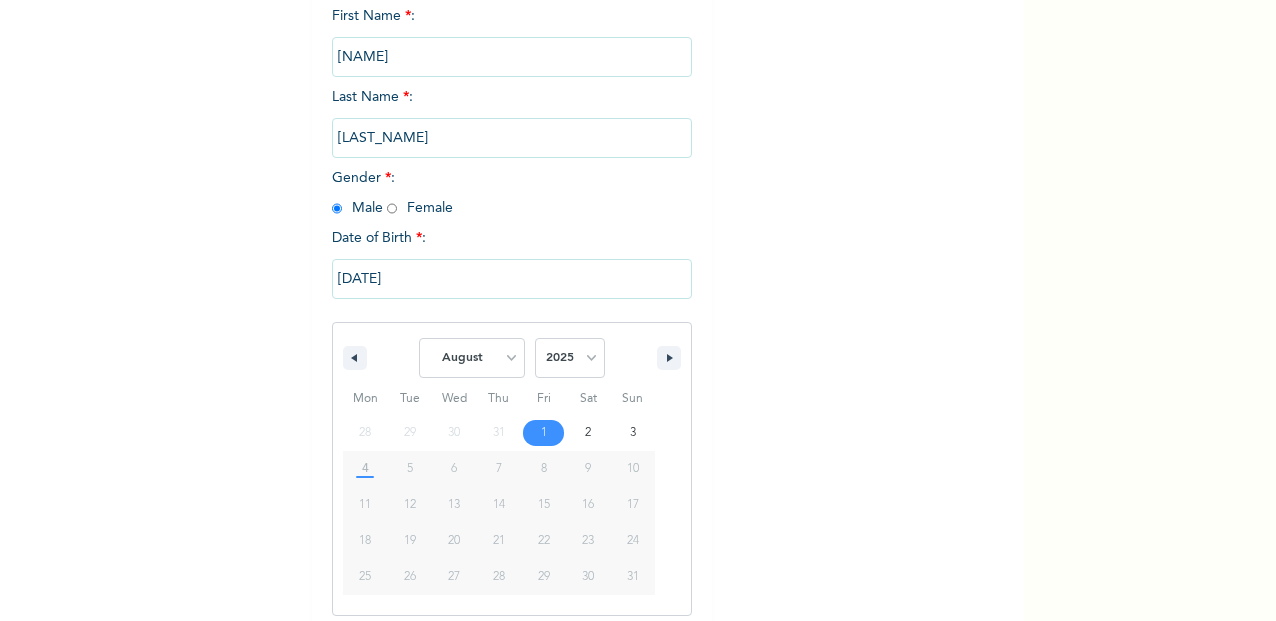scroll, scrollTop: 272, scrollLeft: 0, axis: vertical 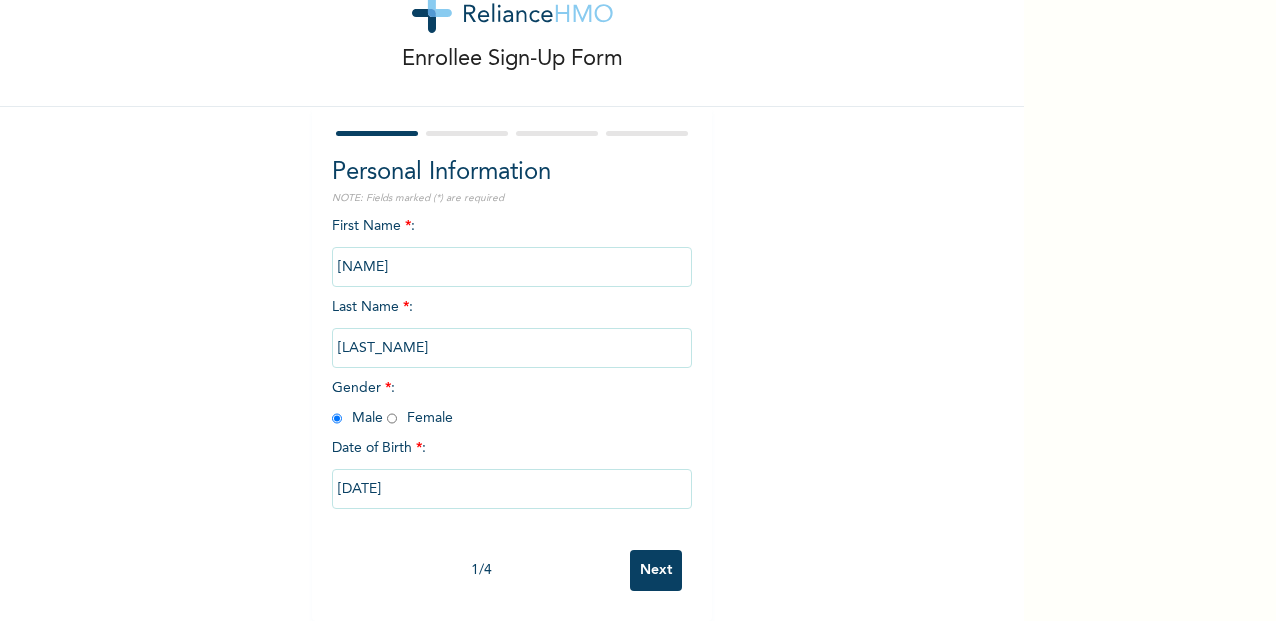 click on "[DATE]" at bounding box center (512, 489) 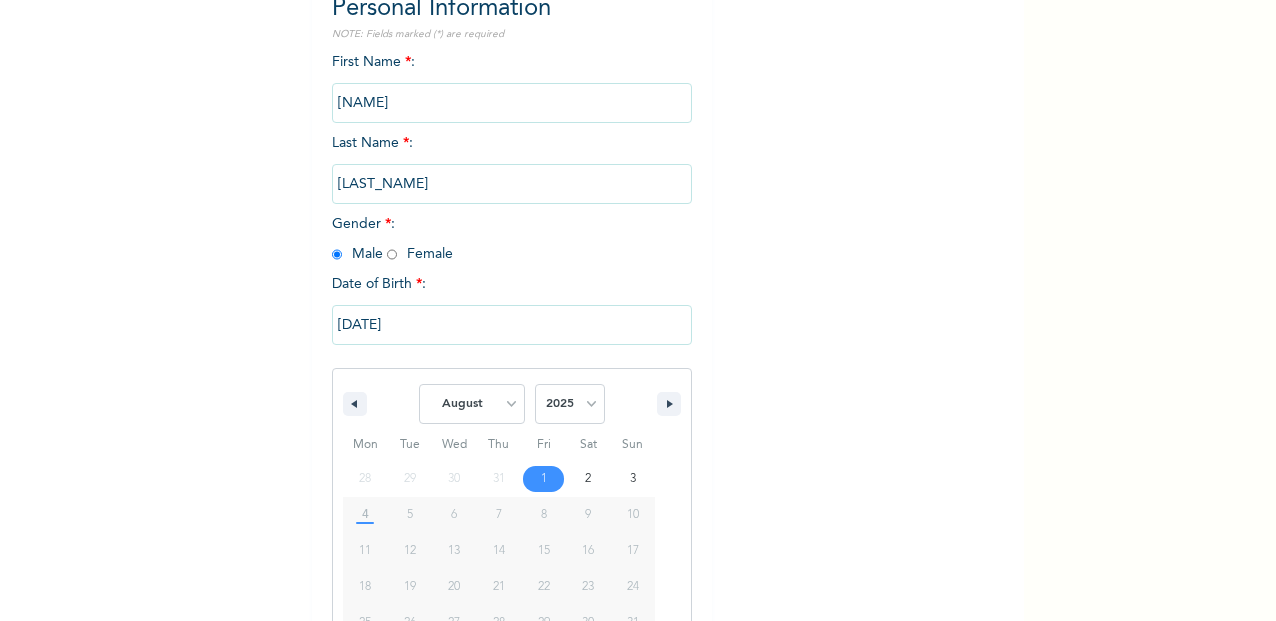 scroll, scrollTop: 272, scrollLeft: 0, axis: vertical 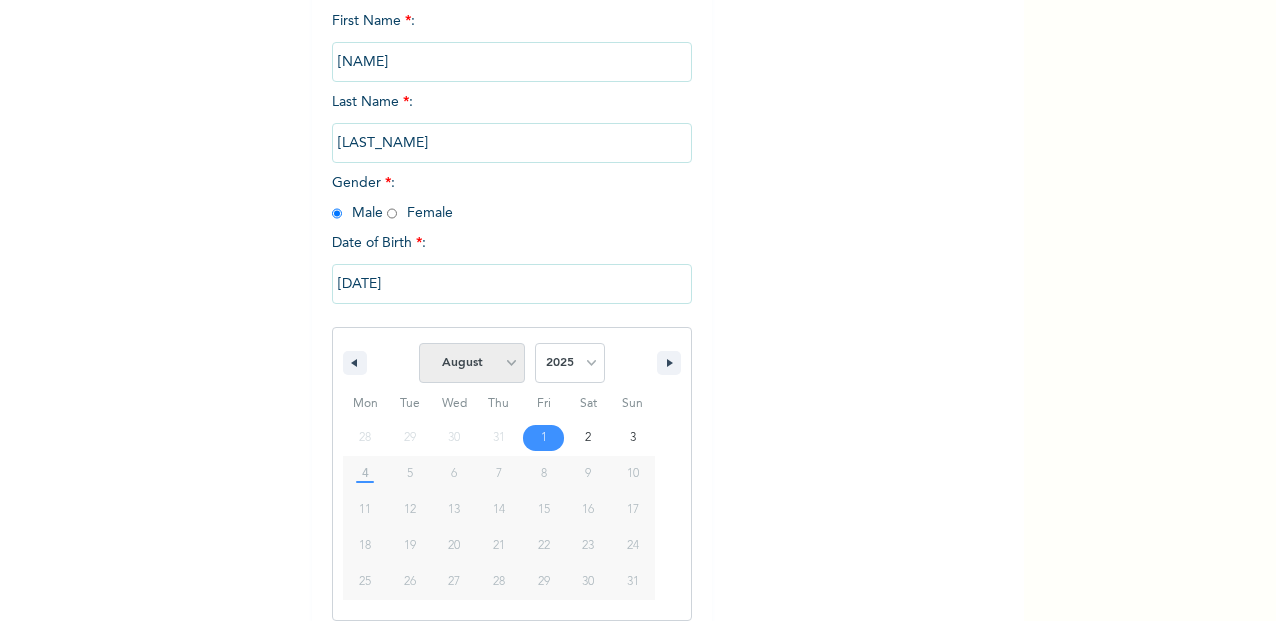 click on "January February March April May June July August September October November December" at bounding box center (472, 363) 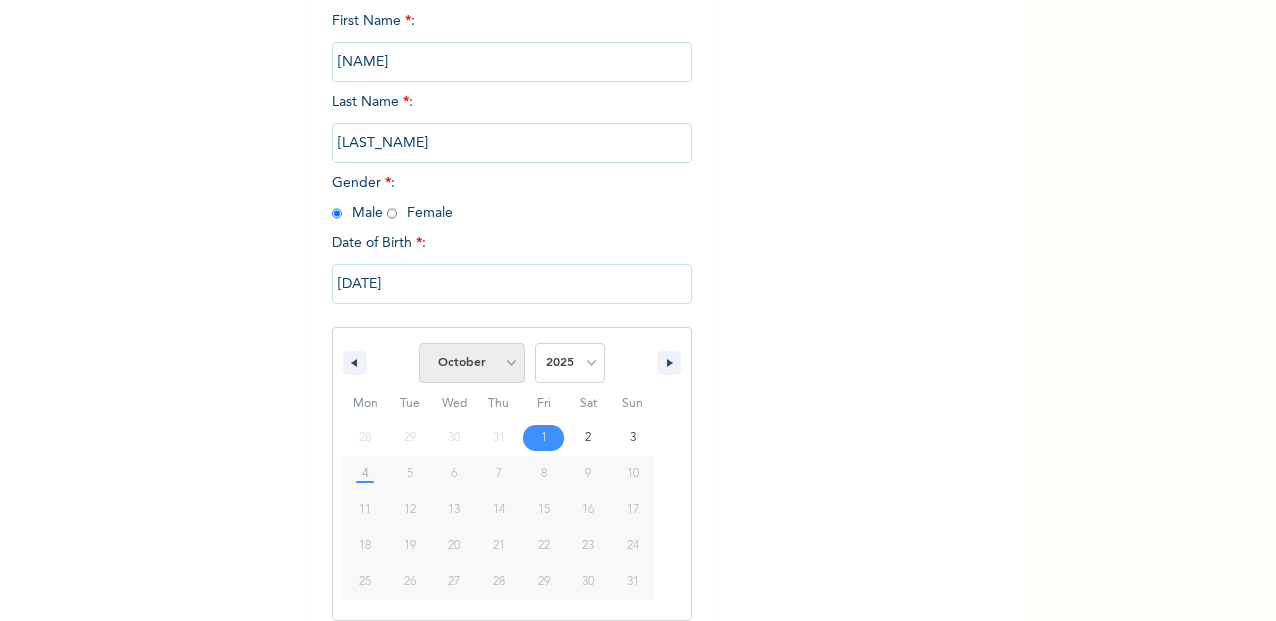 select on "7" 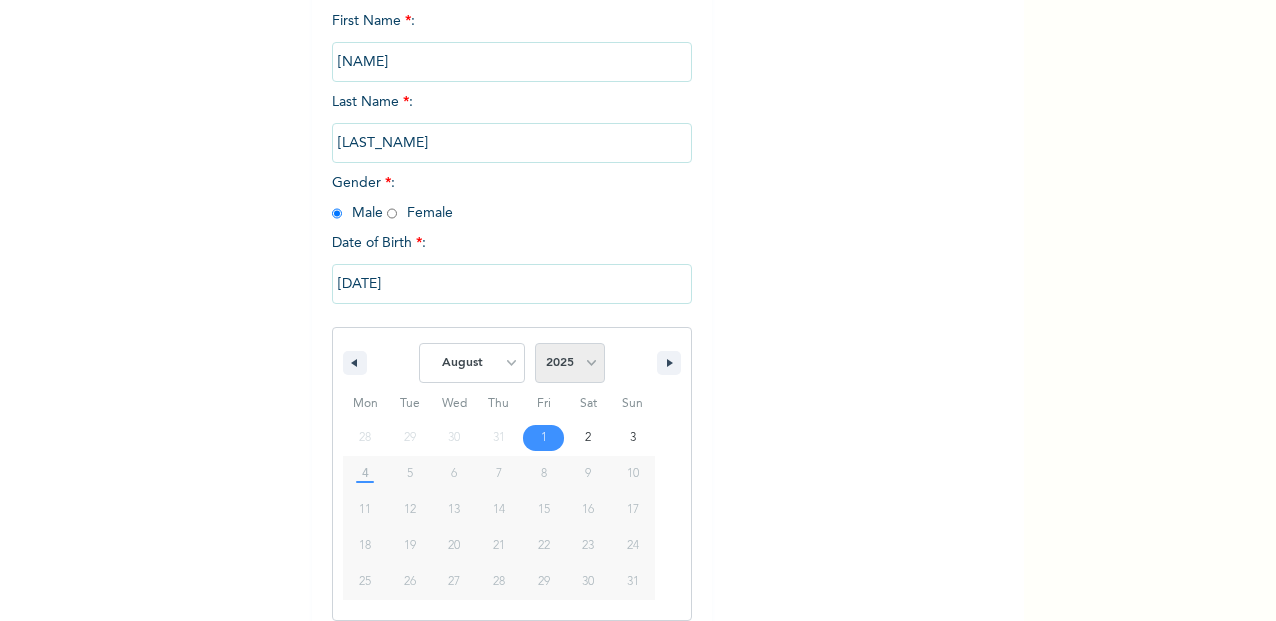 click on "2025 2024 2023 2022 2021 2020 2019 2018 2017 2016 2015 2014 2013 2012 2011 2010 2009 2008 2007 2006 2005 2004 2003 2002 2001 2000 1999 1998 1997 1996 1995 1994 1993 1992 1991 1990 1989 1988 1987 1986 1985 1984 1983 1982 1981 1980 1979 1978 1977 1976 1975 1974 1973 1972 1971 1970 1969 1968 1967 1966 1965 1964 1963 1962 1961 1960" at bounding box center [570, 363] 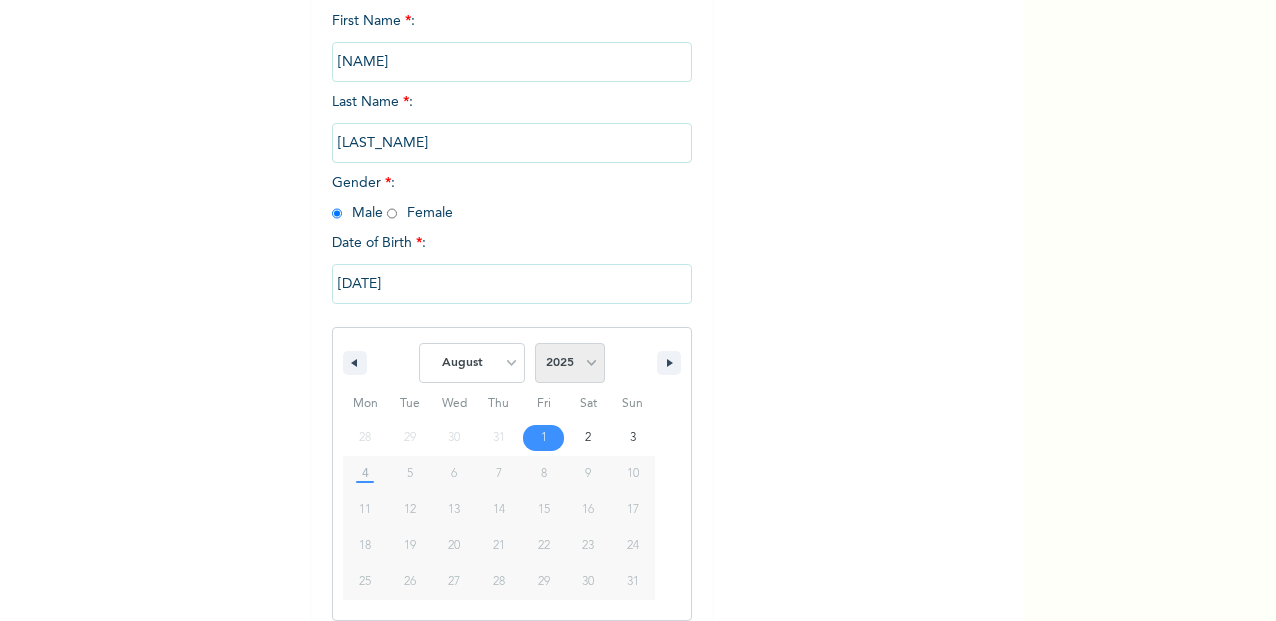 select on "1963" 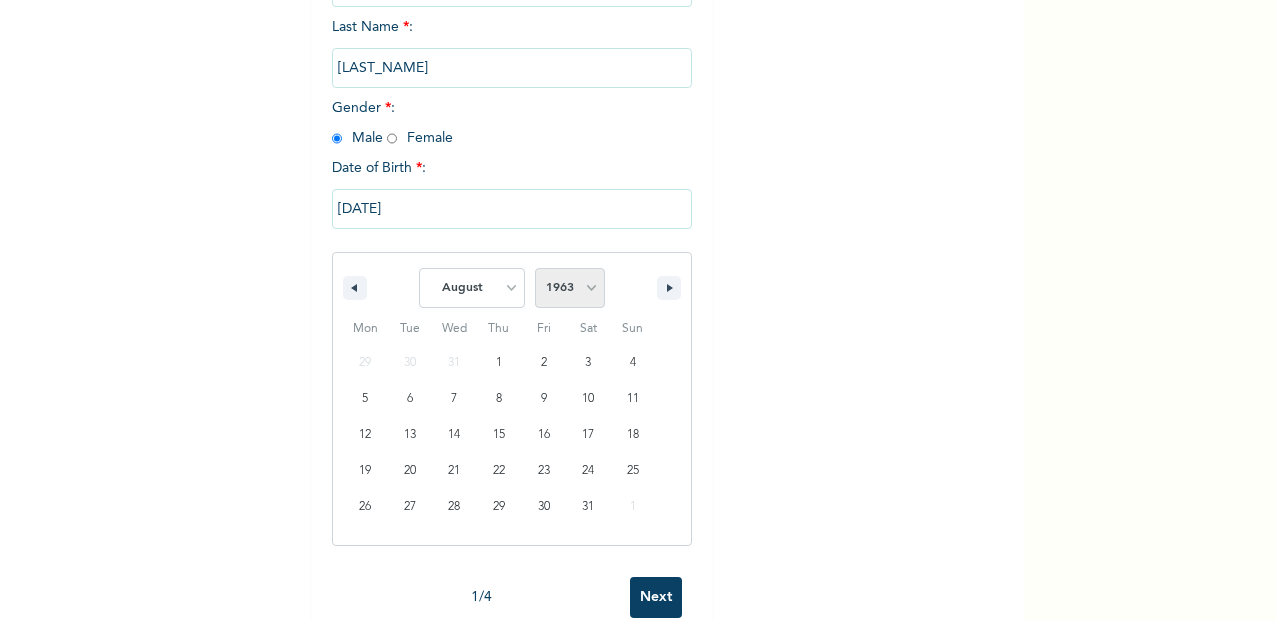 scroll, scrollTop: 374, scrollLeft: 0, axis: vertical 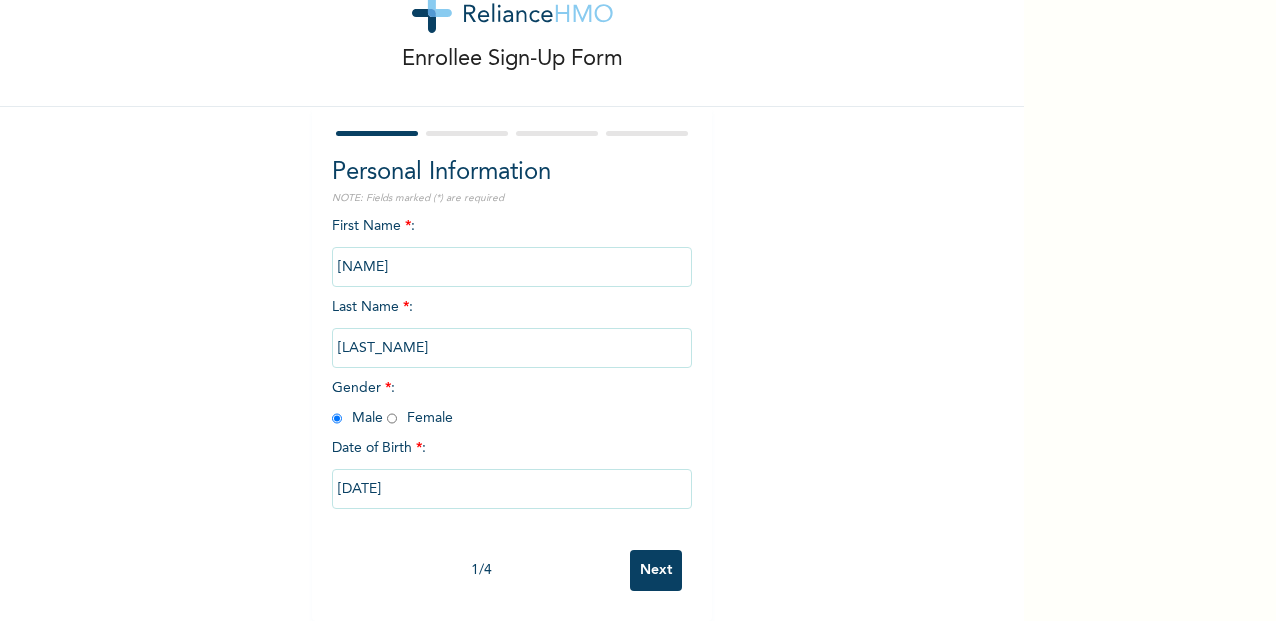 click on "Next" at bounding box center [656, 570] 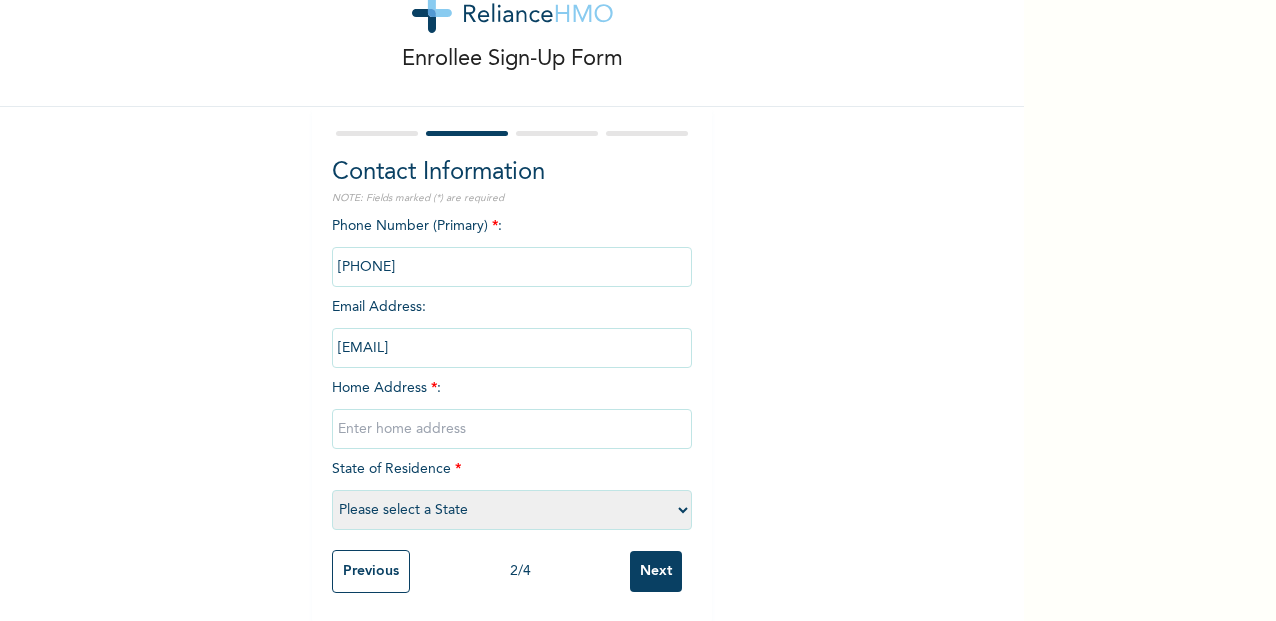 click on "Previous" at bounding box center [371, 571] 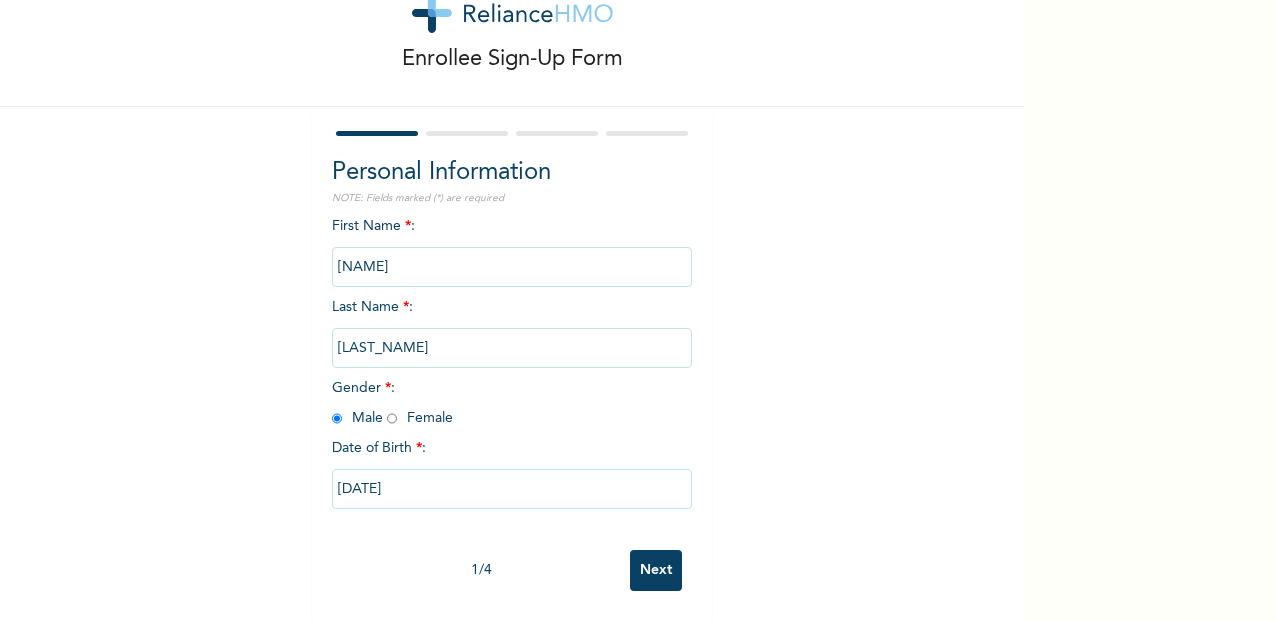 click on "[DATE]" at bounding box center (512, 489) 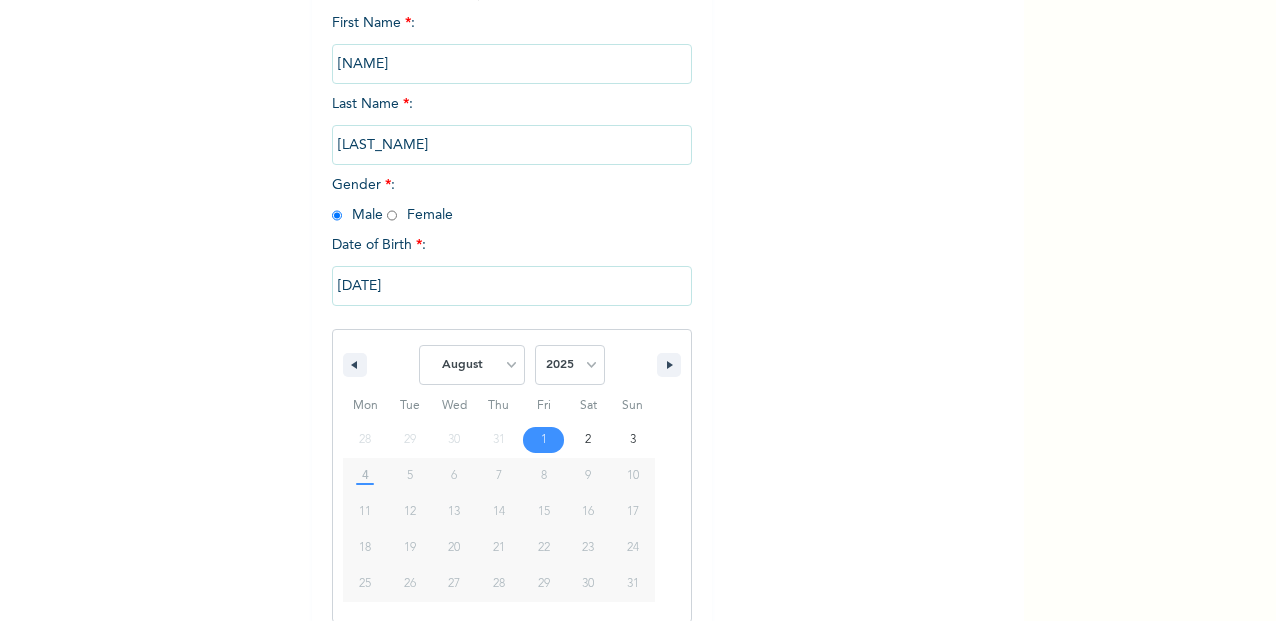 scroll, scrollTop: 272, scrollLeft: 0, axis: vertical 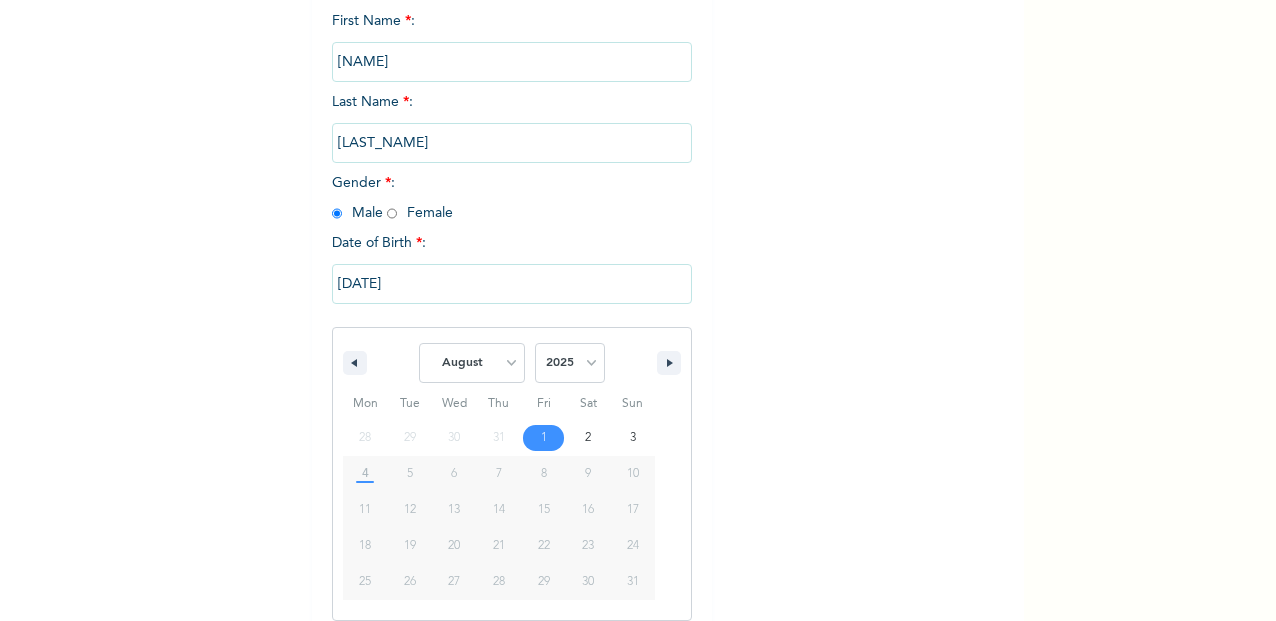 click on "[DATE]" at bounding box center (512, 284) 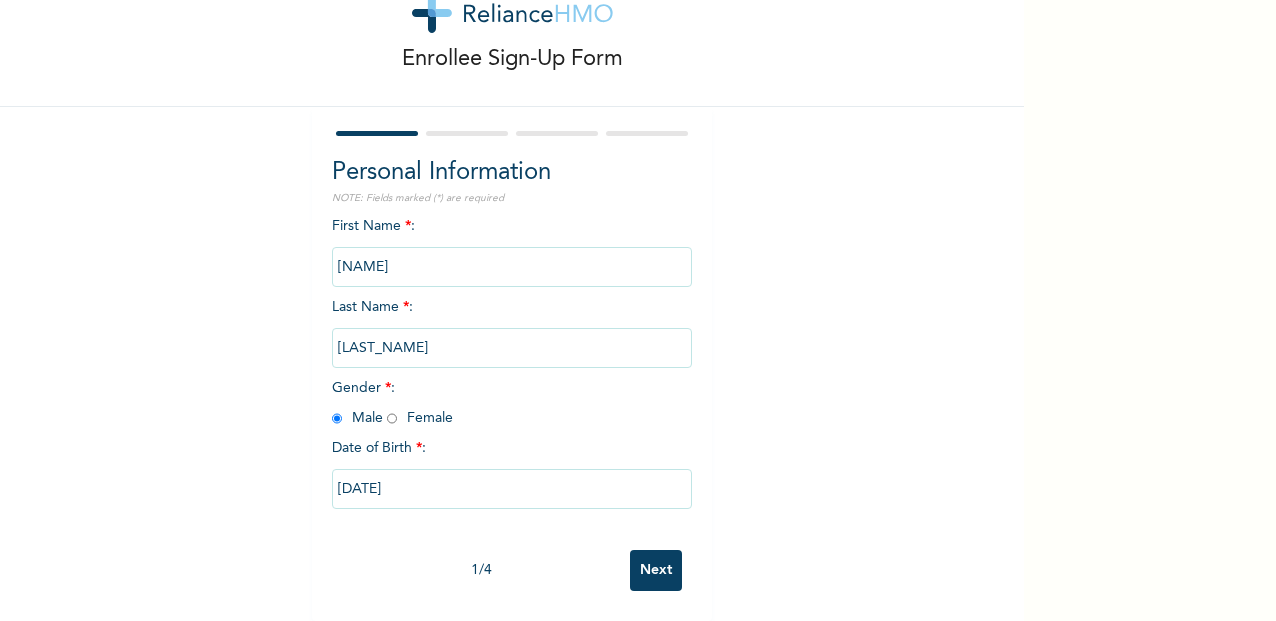 click on "[DATE]" at bounding box center (512, 489) 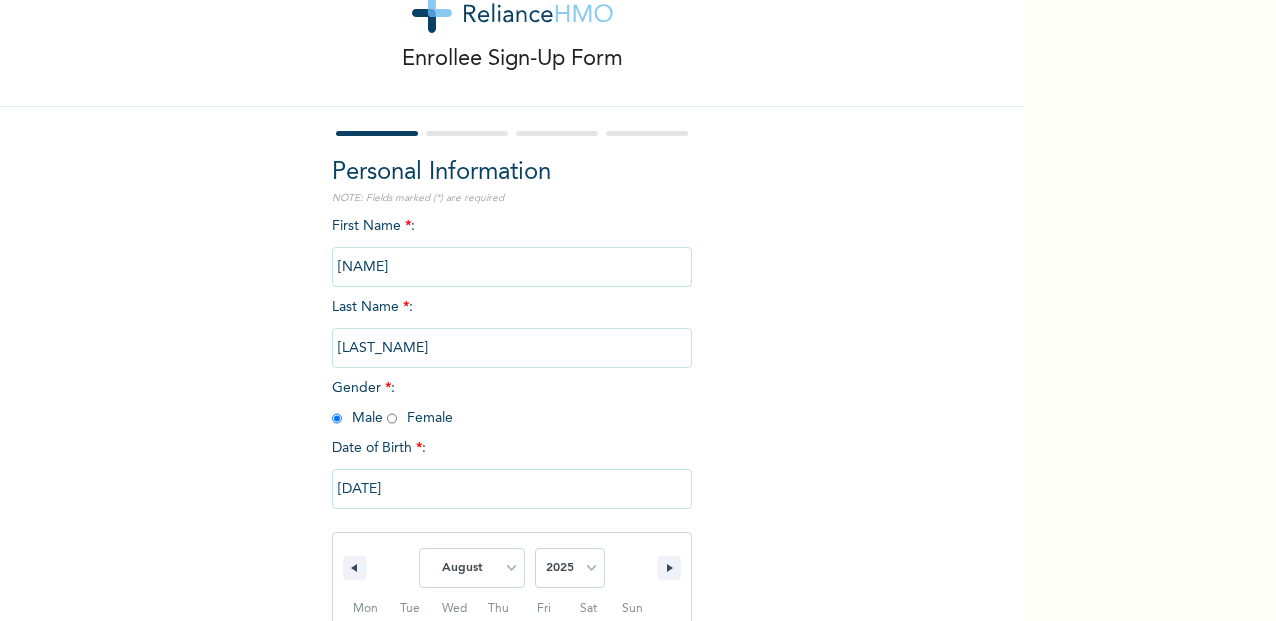 scroll, scrollTop: 272, scrollLeft: 0, axis: vertical 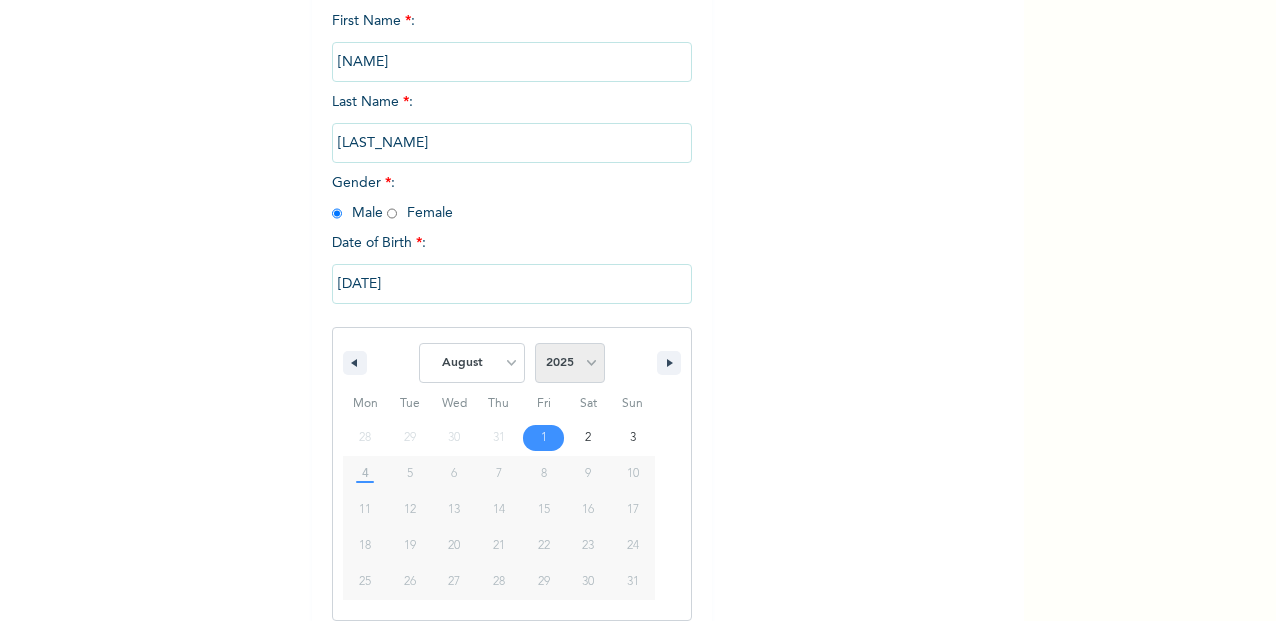 click on "2025 2024 2023 2022 2021 2020 2019 2018 2017 2016 2015 2014 2013 2012 2011 2010 2009 2008 2007 2006 2005 2004 2003 2002 2001 2000 1999 1998 1997 1996 1995 1994 1993 1992 1991 1990 1989 1988 1987 1986 1985 1984 1983 1982 1981 1980 1979 1978 1977 1976 1975 1974 1973 1972 1971 1970 1969 1968 1967 1966 1965 1964 1963 1962 1961 1960" at bounding box center (570, 363) 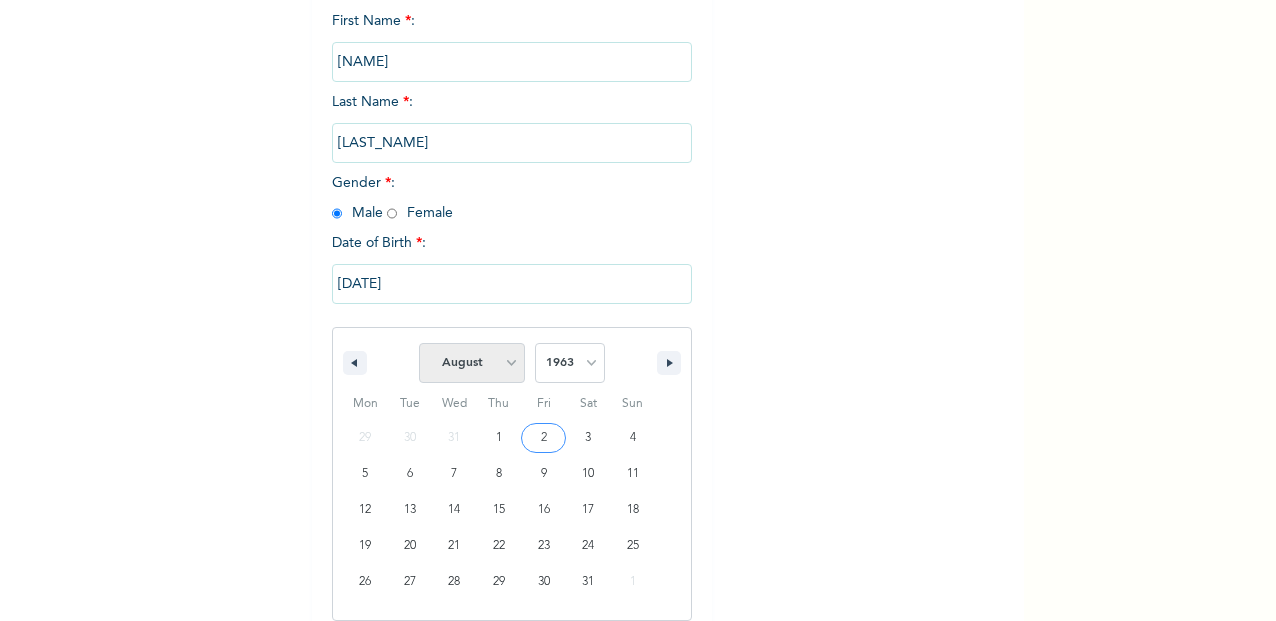 click on "January February March April May June July August September October November December" at bounding box center [472, 363] 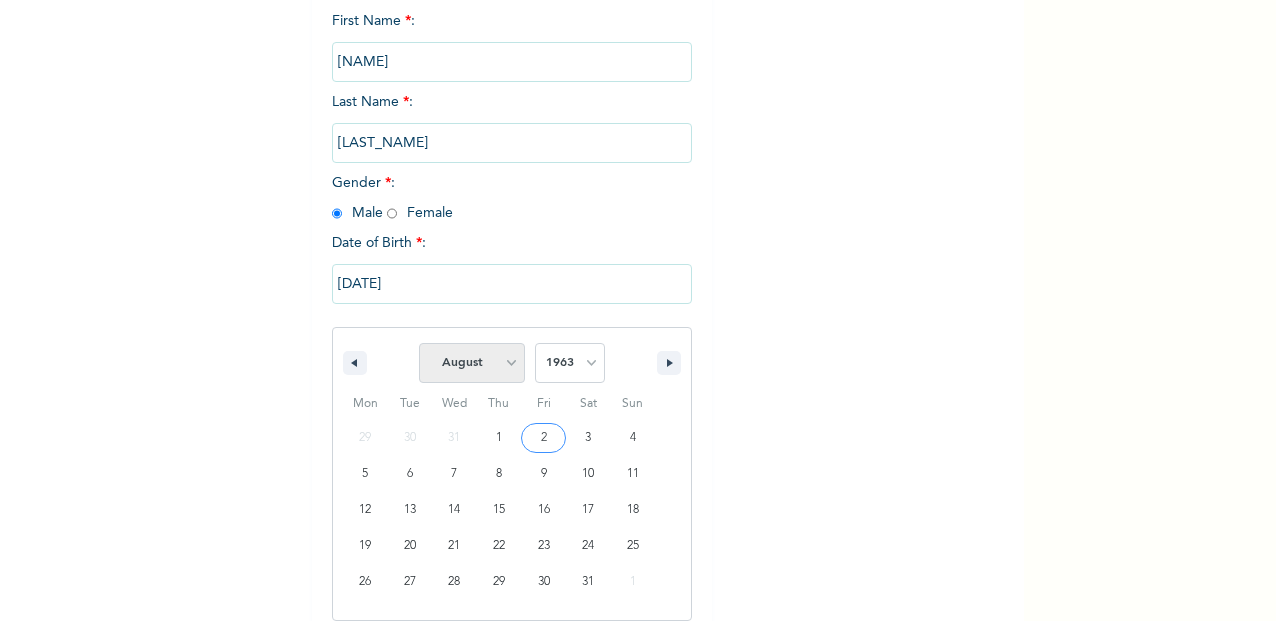 select on "9" 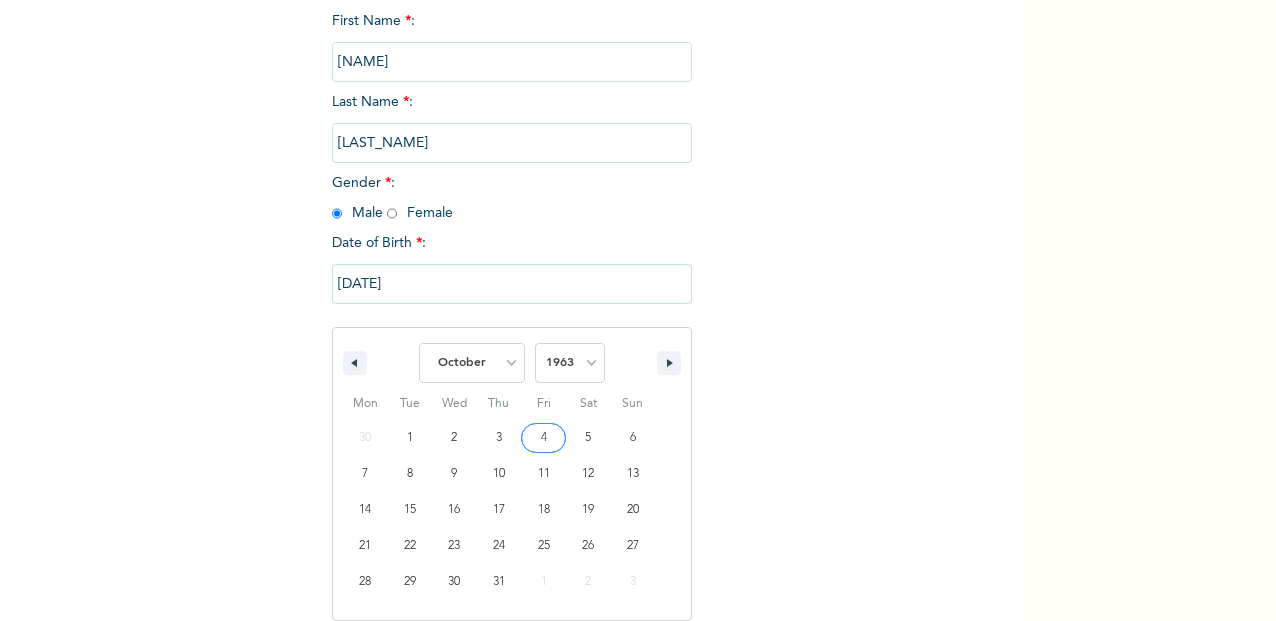 scroll, scrollTop: 374, scrollLeft: 0, axis: vertical 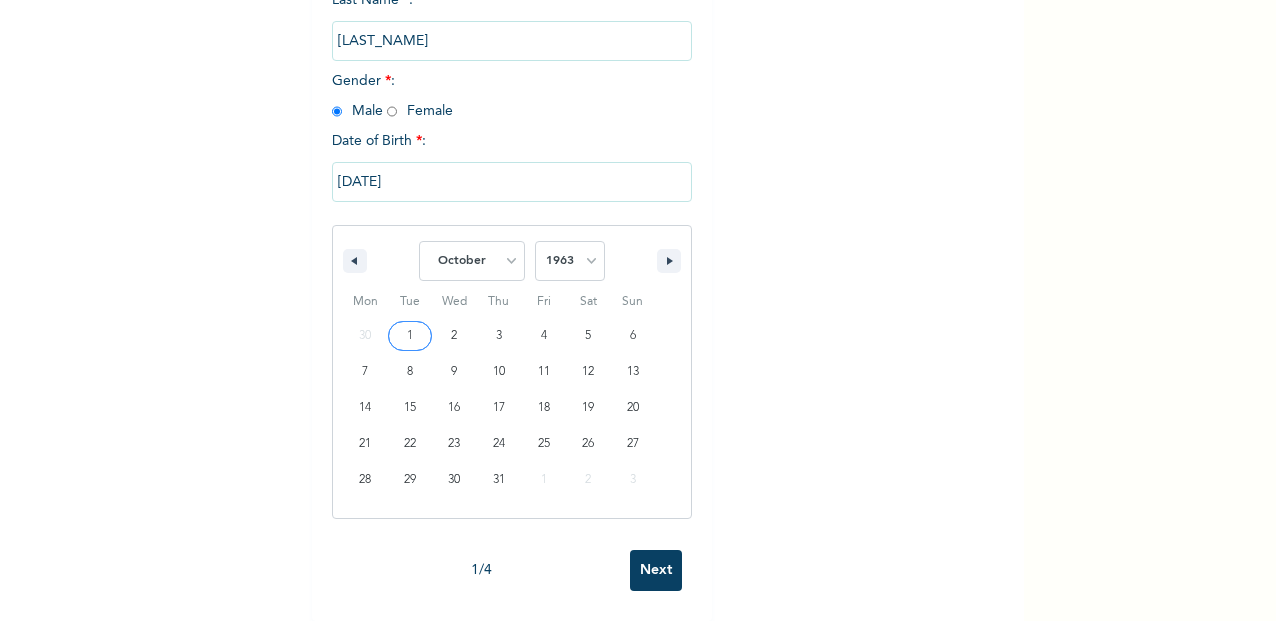 type on "[DATE]" 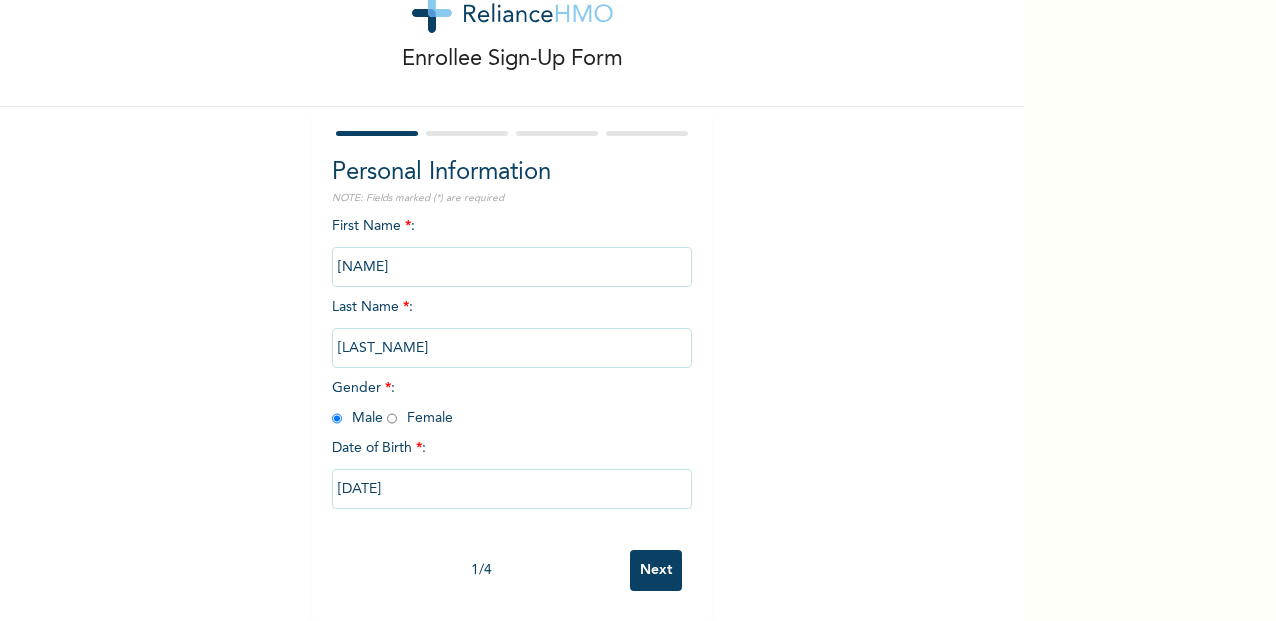 scroll, scrollTop: 67, scrollLeft: 0, axis: vertical 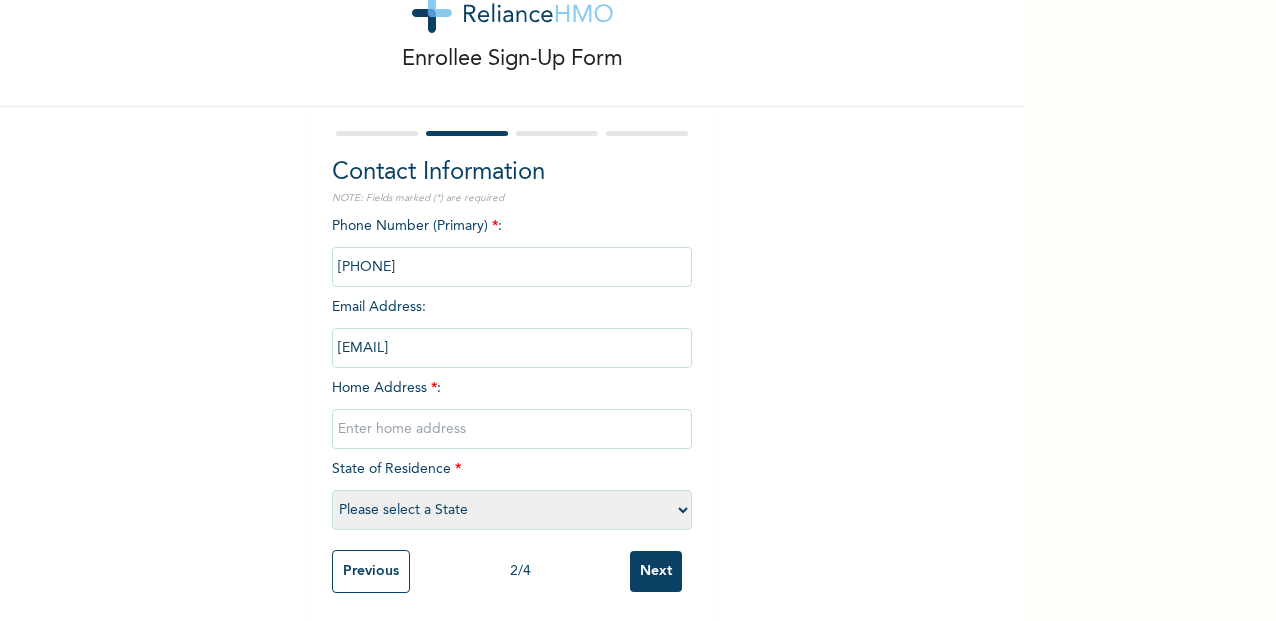click at bounding box center [512, 429] 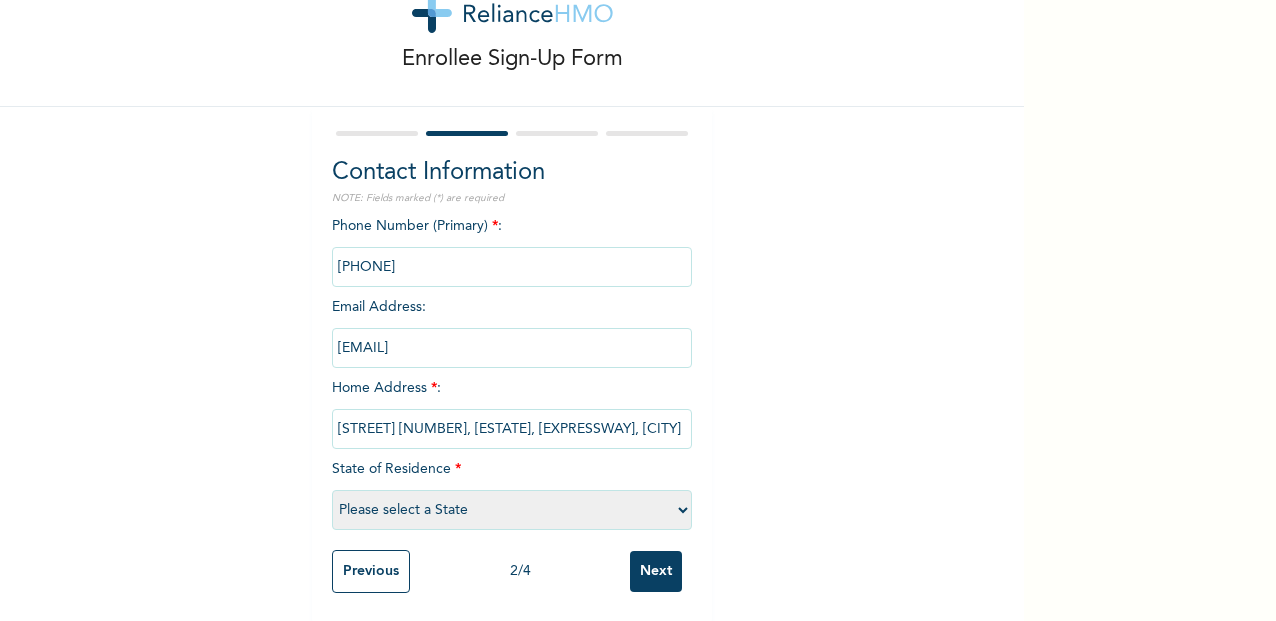 scroll, scrollTop: 0, scrollLeft: 94, axis: horizontal 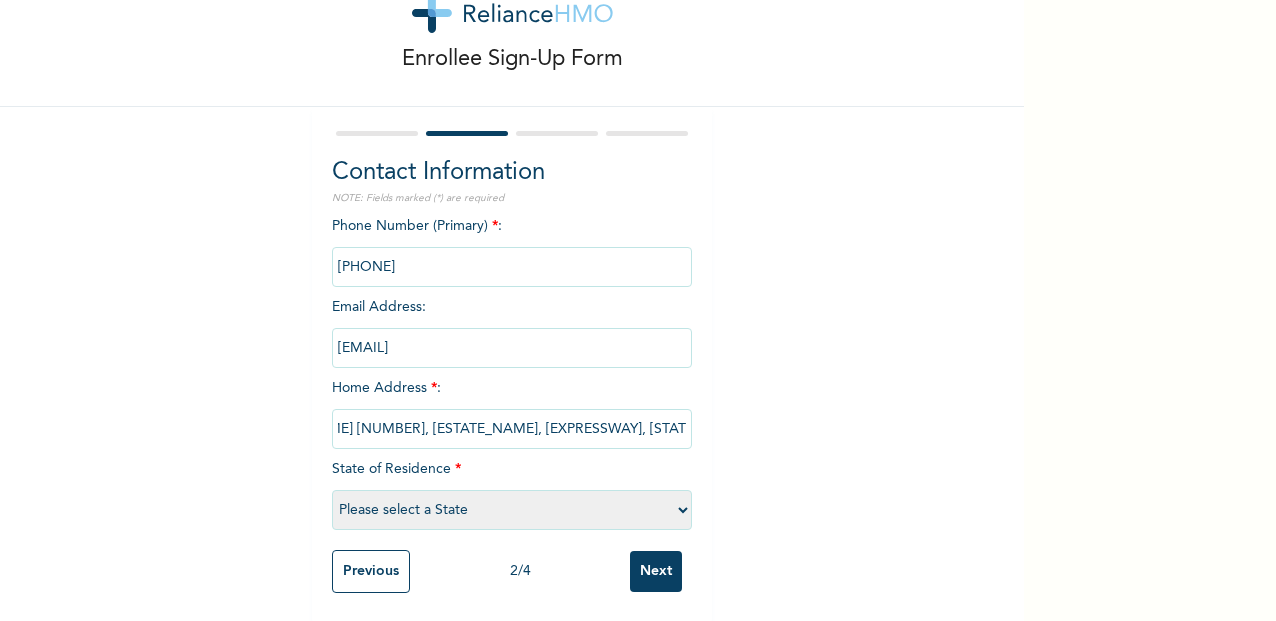 click on "[STREET_NAME] [NUMBER], [ESTATE_NAME], [EXPRESSWAY], [STATE]" at bounding box center [512, 429] 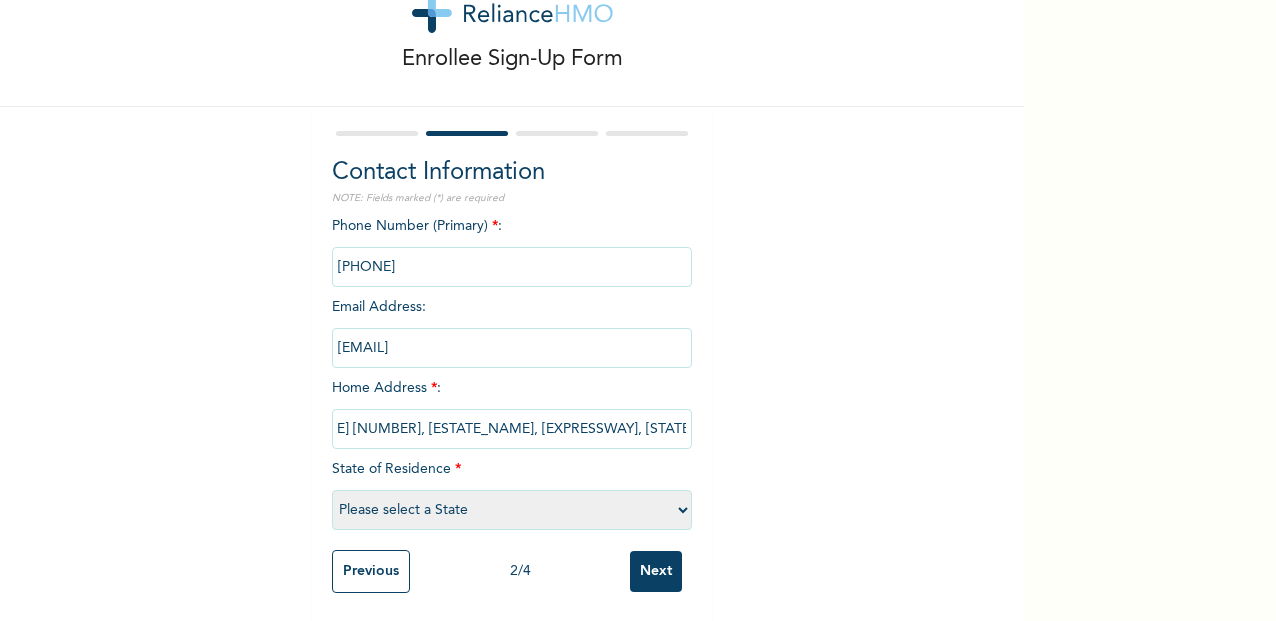 scroll, scrollTop: 0, scrollLeft: 0, axis: both 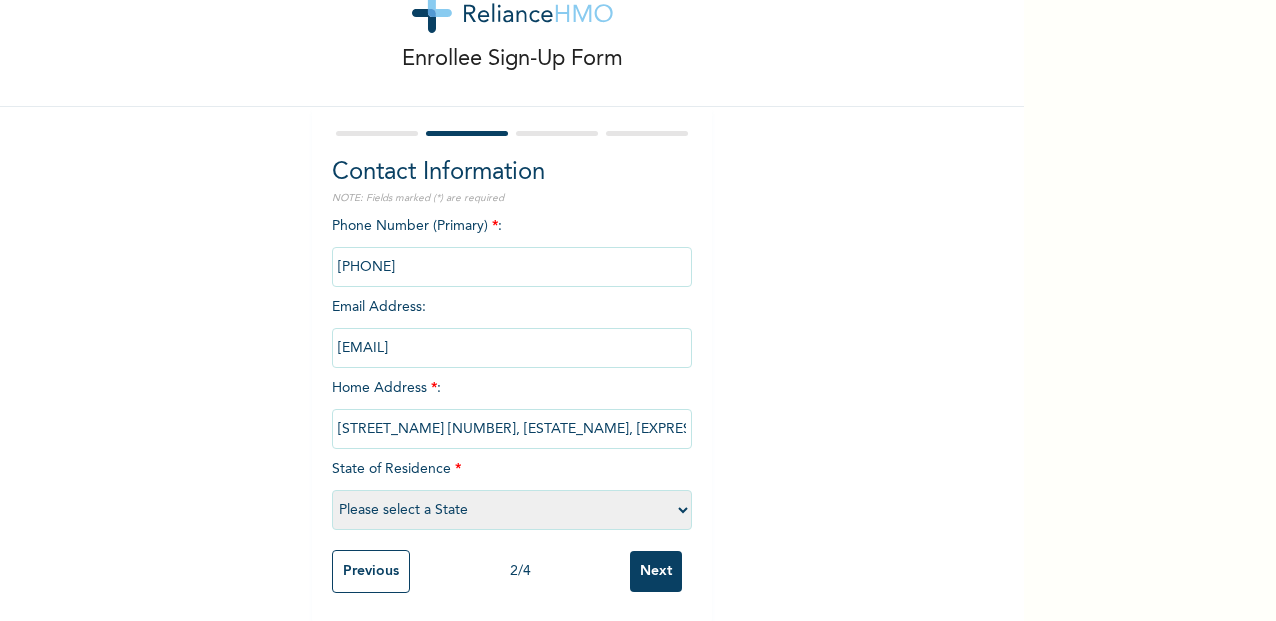 drag, startPoint x: 685, startPoint y: 426, endPoint x: 232, endPoint y: 413, distance: 453.1865 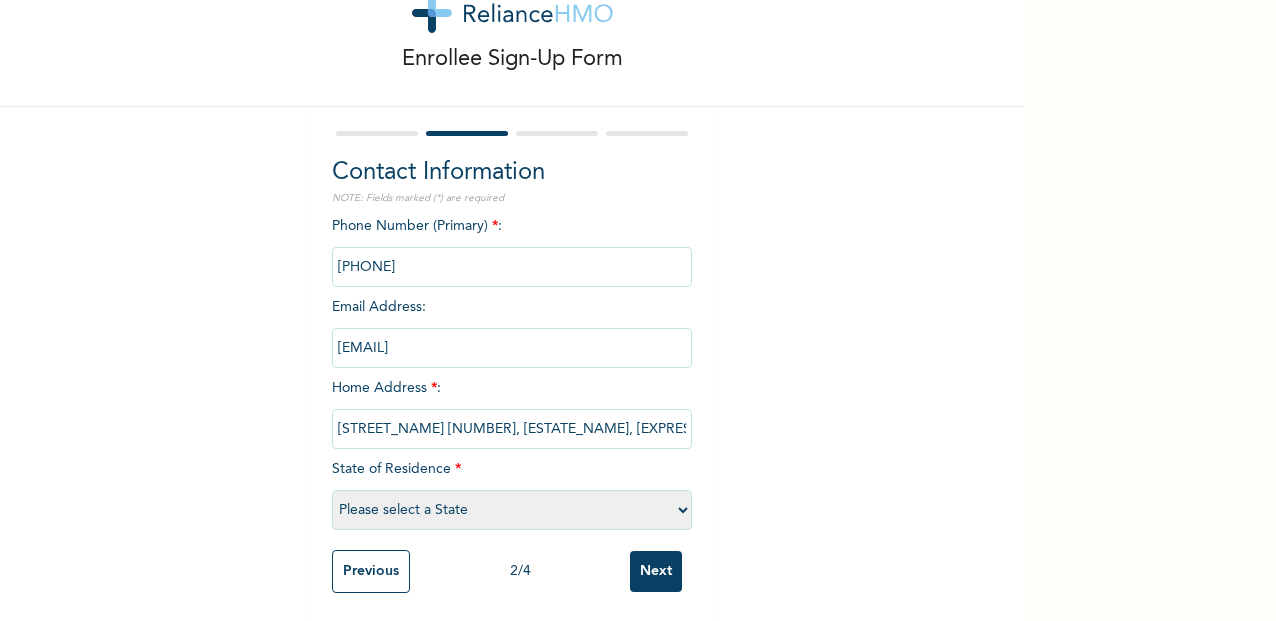 click on "Please select a State Abia Abuja (FCT) Adamawa Akwa Ibom Anambra Bauchi Bayelsa Benue Borno Cross River Delta Ebonyi Edo Ekiti Enugu Gombe Imo Jigawa Kaduna Kano Katsina Kebbi Kogi Kwara Lagos Nasarawa Niger Ogun Ondo Osun Oyo Plateau Rivers Sokoto Taraba Yobe Zamfara" at bounding box center (512, 510) 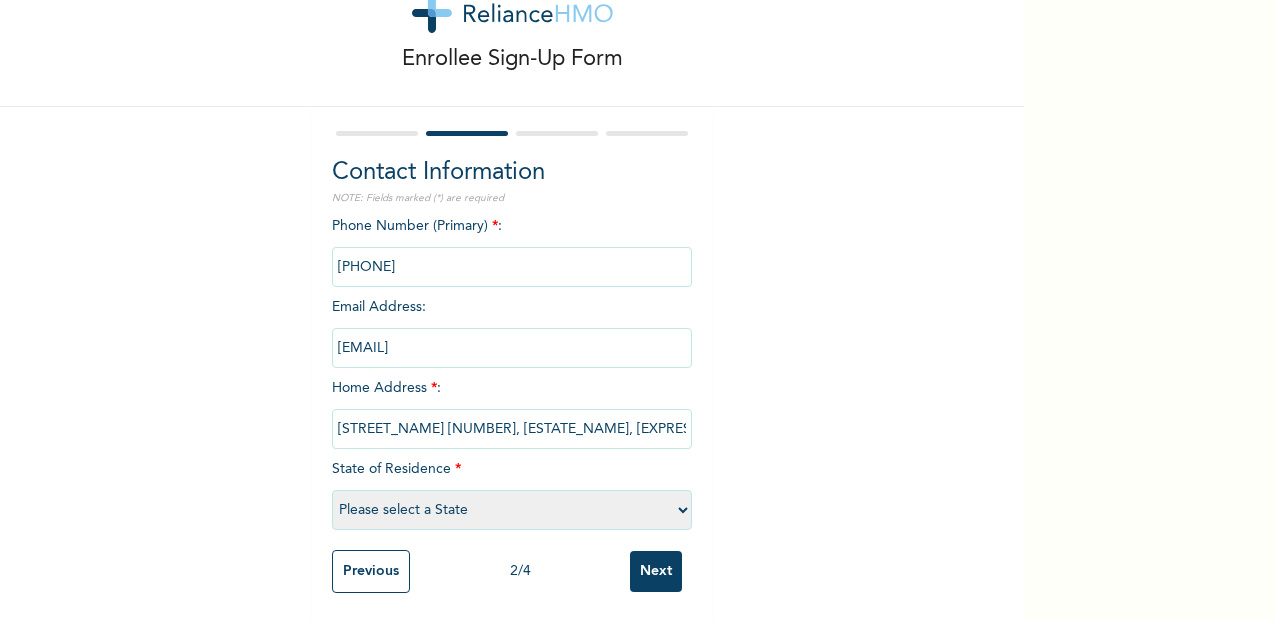 select on "25" 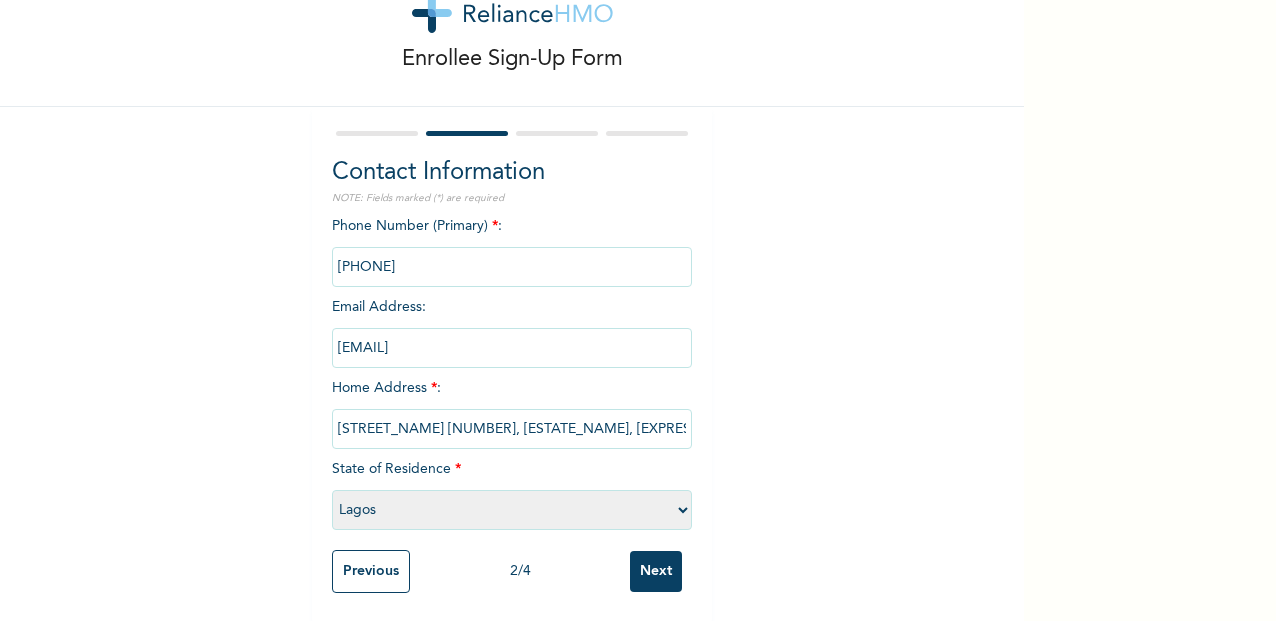 click on "Next" at bounding box center [656, 571] 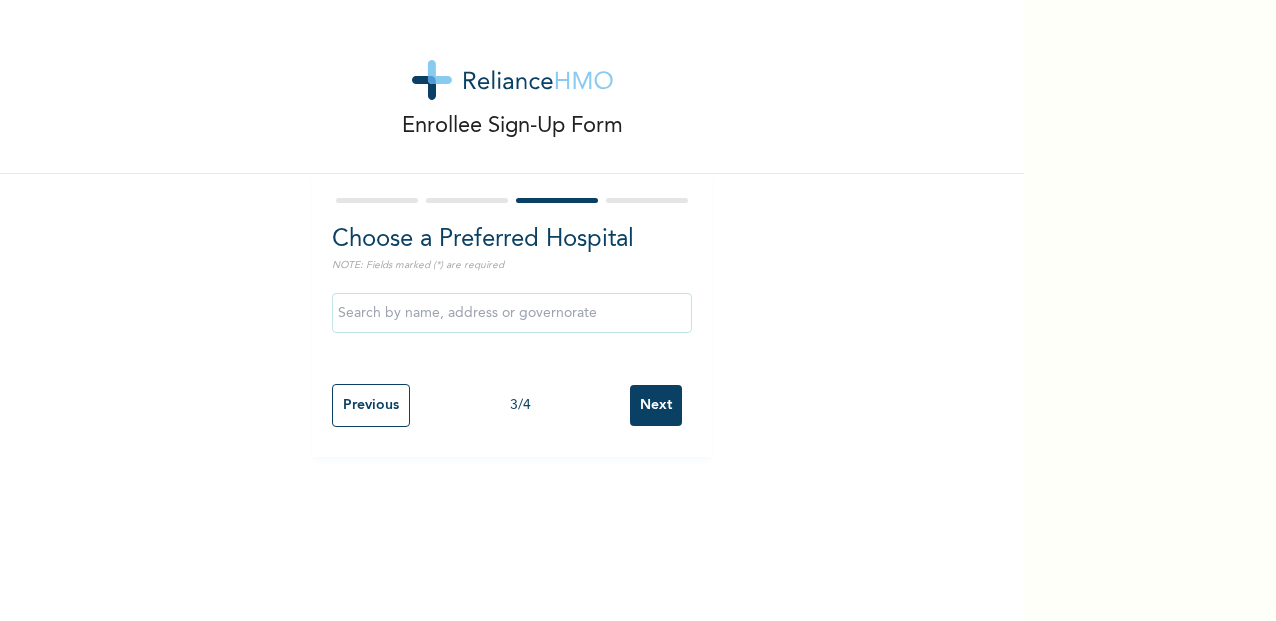 click at bounding box center (512, 313) 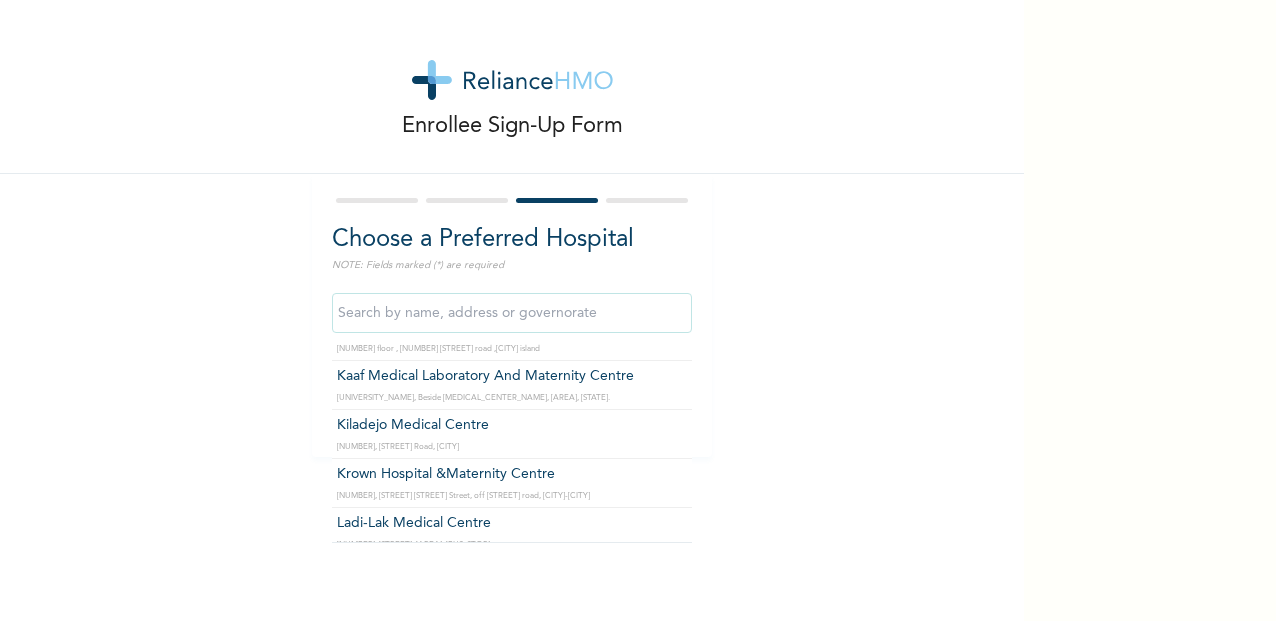 scroll, scrollTop: 4331, scrollLeft: 0, axis: vertical 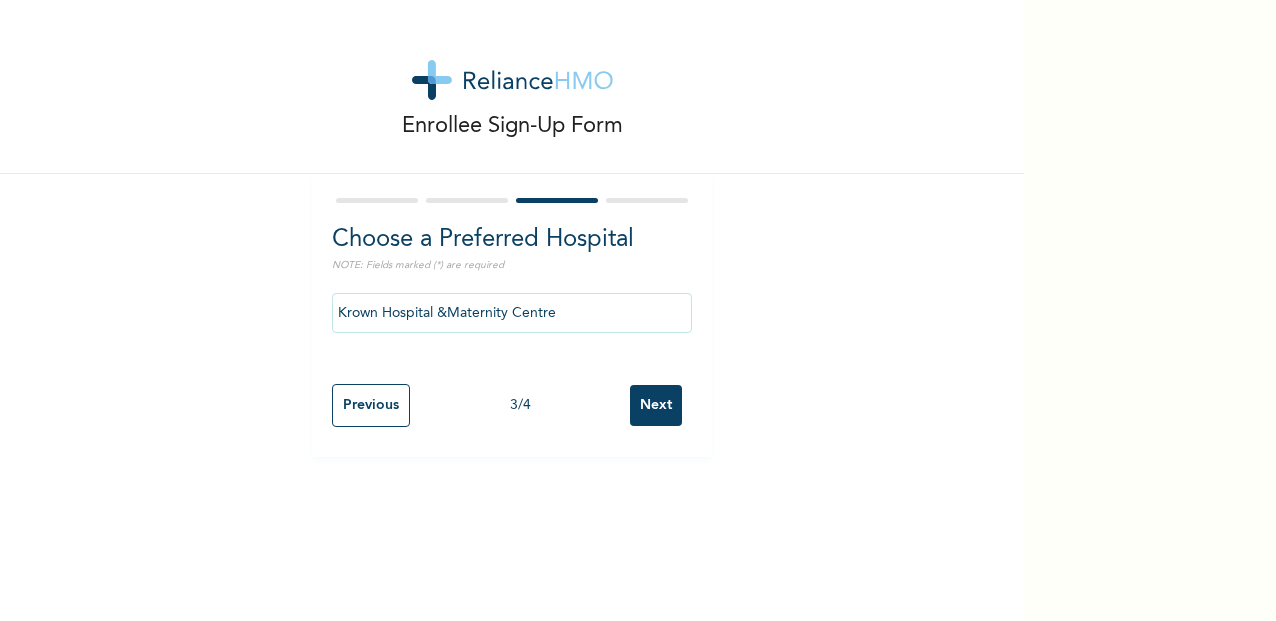click on "Krown Hospital &Maternity Centre" at bounding box center [512, 313] 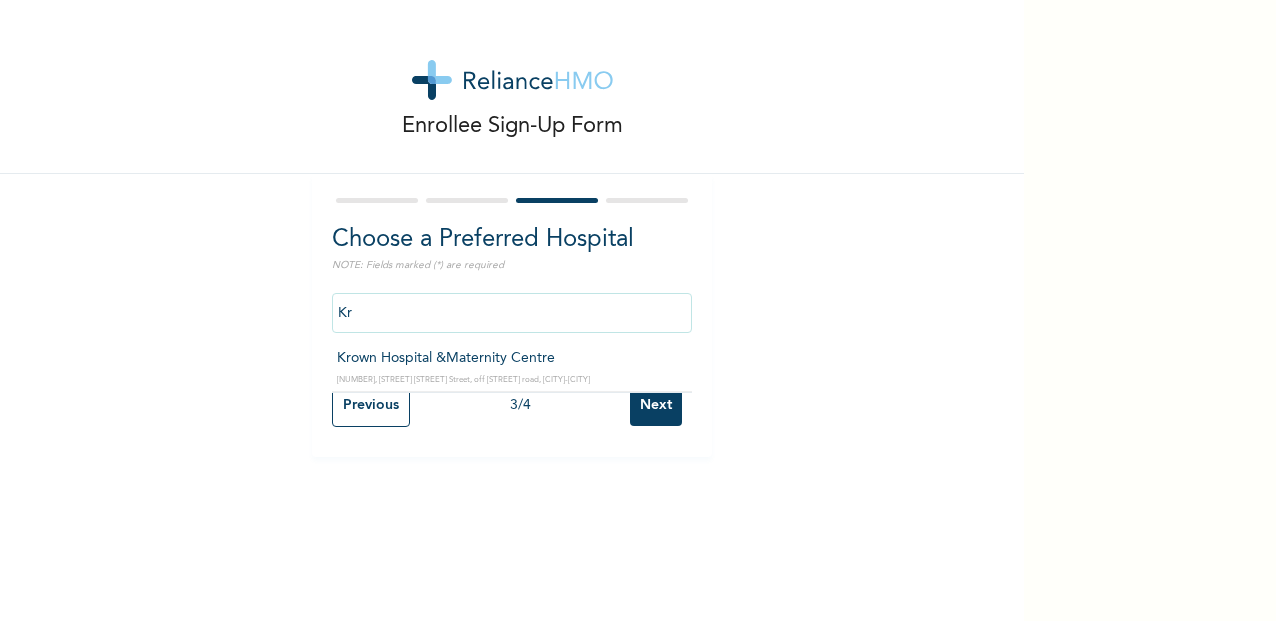 type on "K" 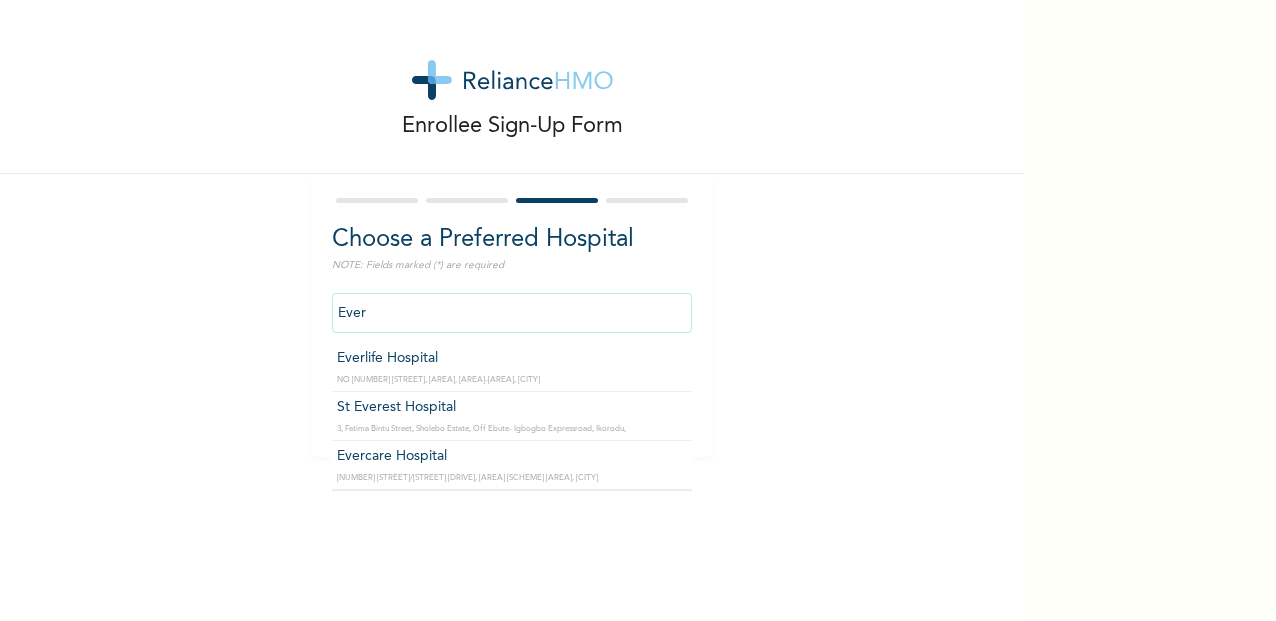 type on "Evercare Hospital" 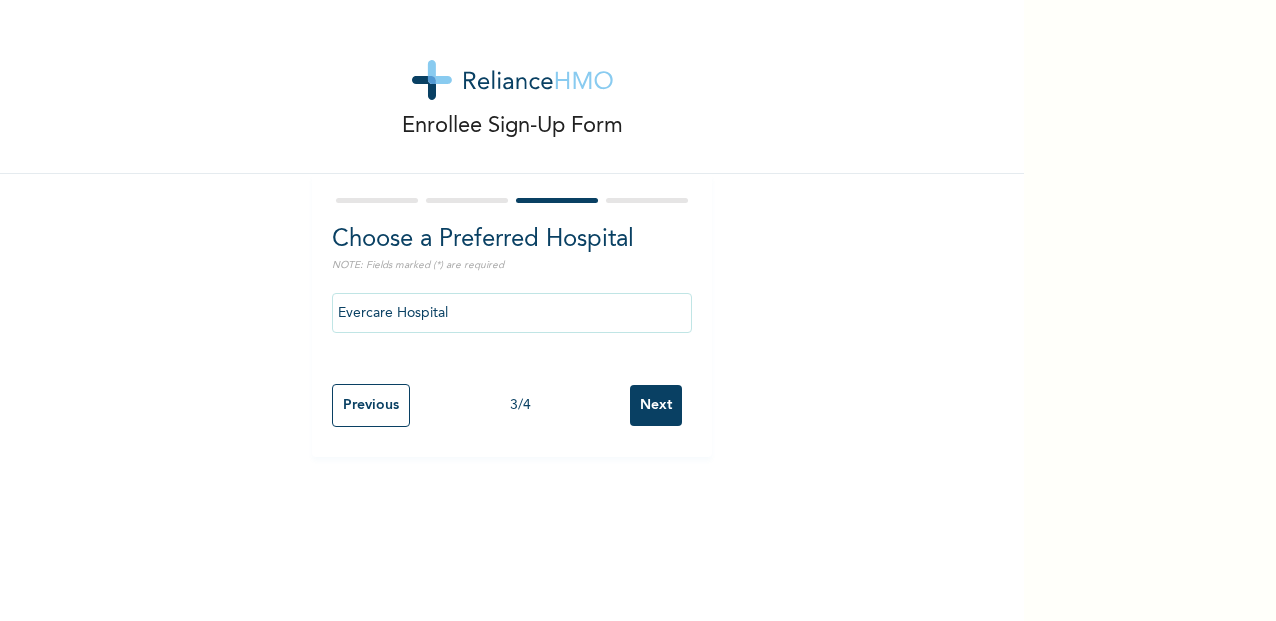 click on "Next" at bounding box center (656, 405) 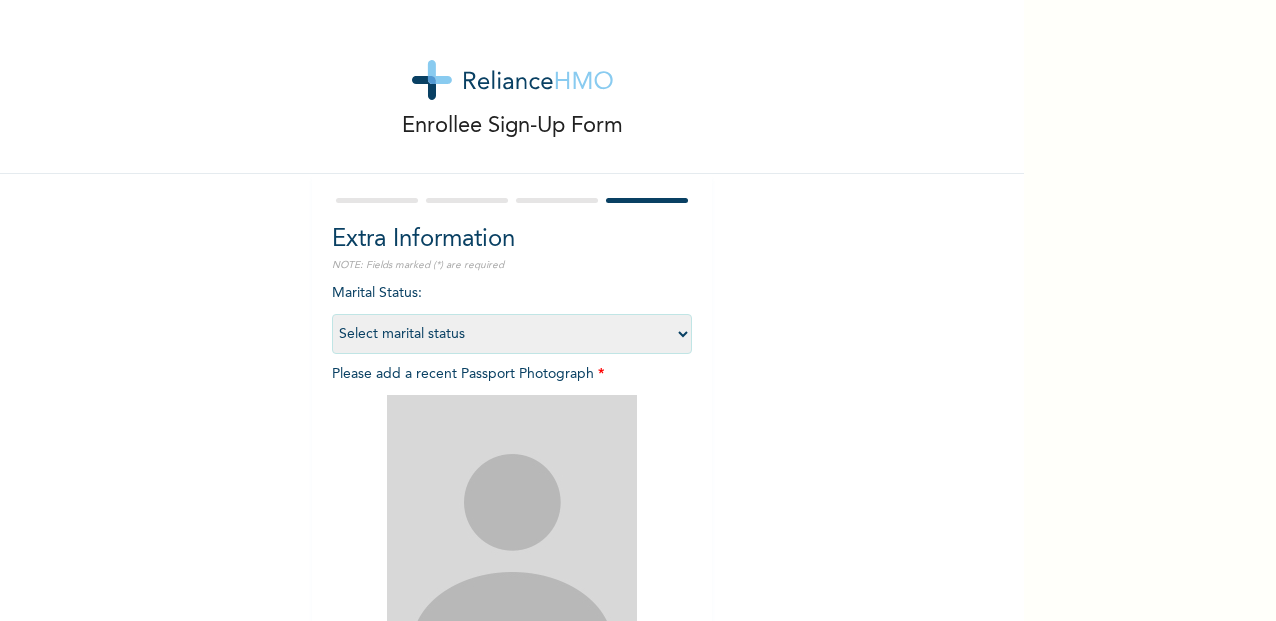 click on "Select marital status Single Married Divorced Widow/Widower" at bounding box center (512, 334) 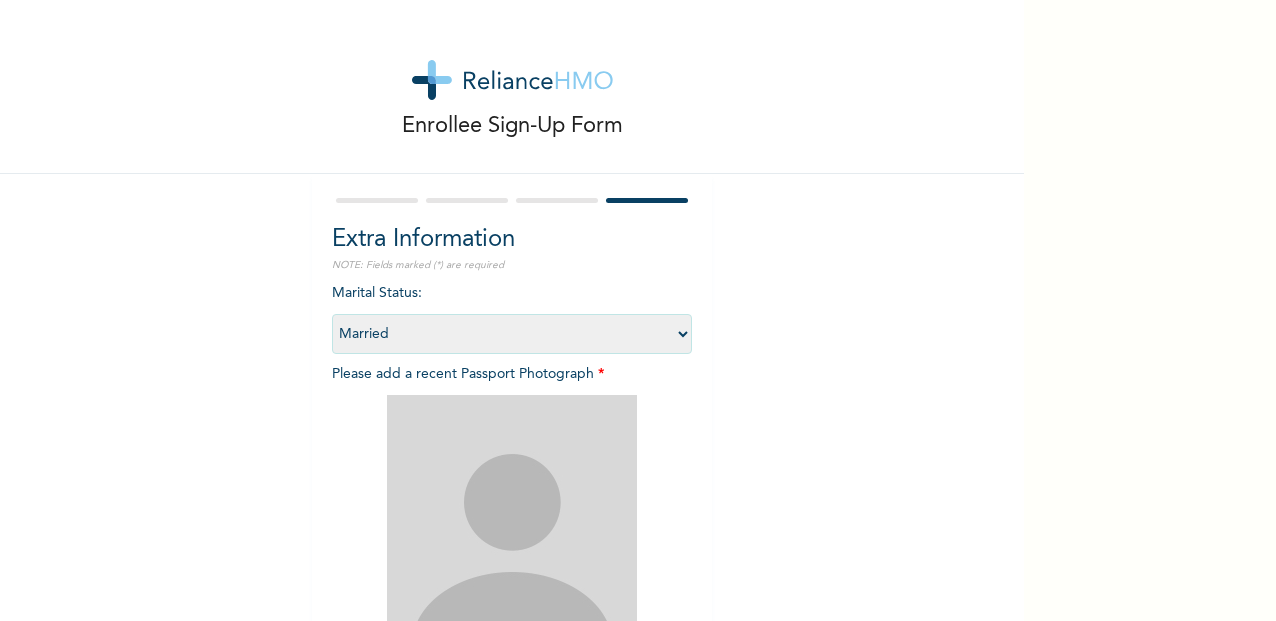 scroll, scrollTop: 242, scrollLeft: 0, axis: vertical 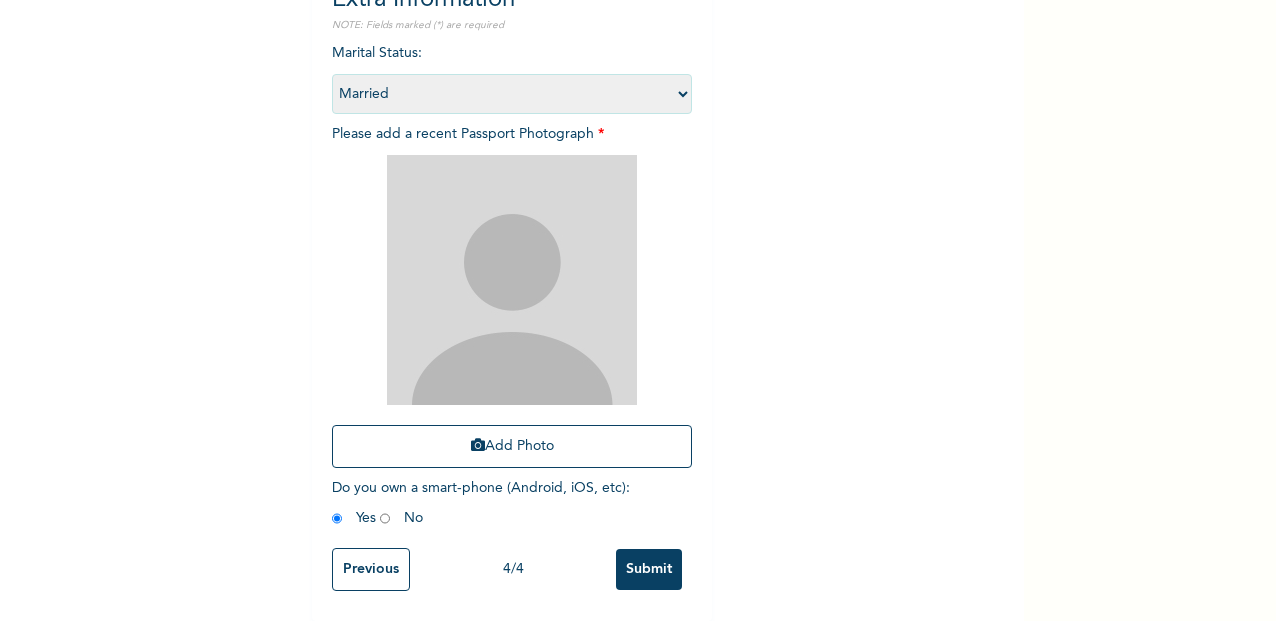 click at bounding box center (512, 280) 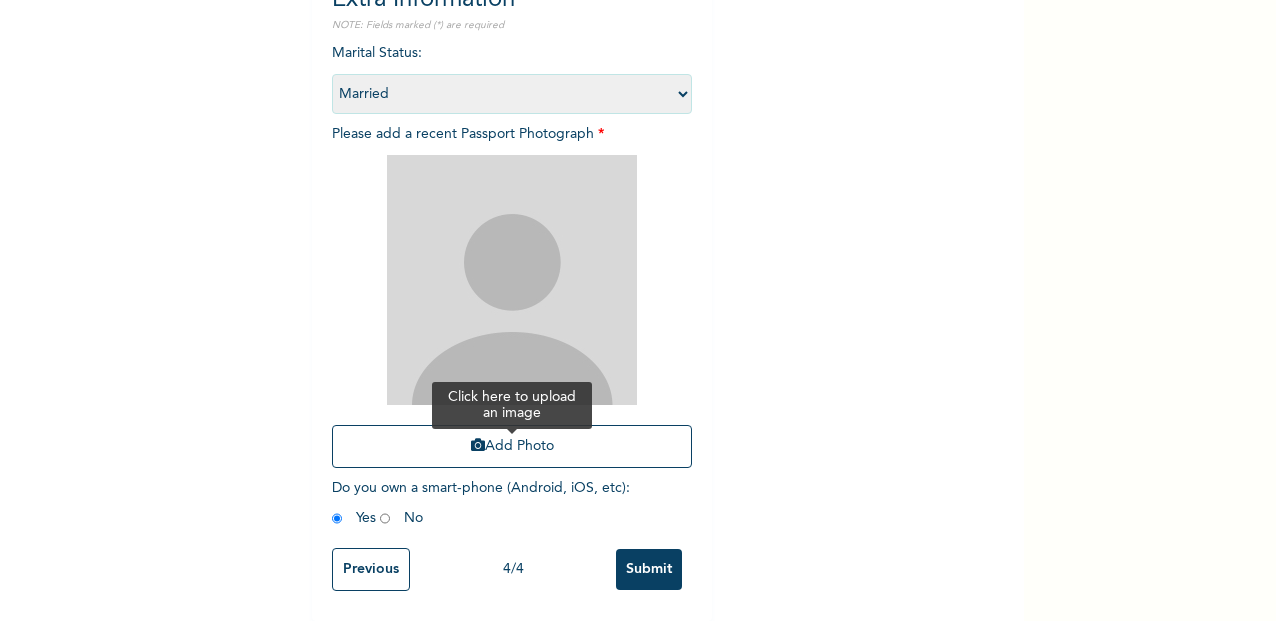 click on "Add Photo" at bounding box center (512, 446) 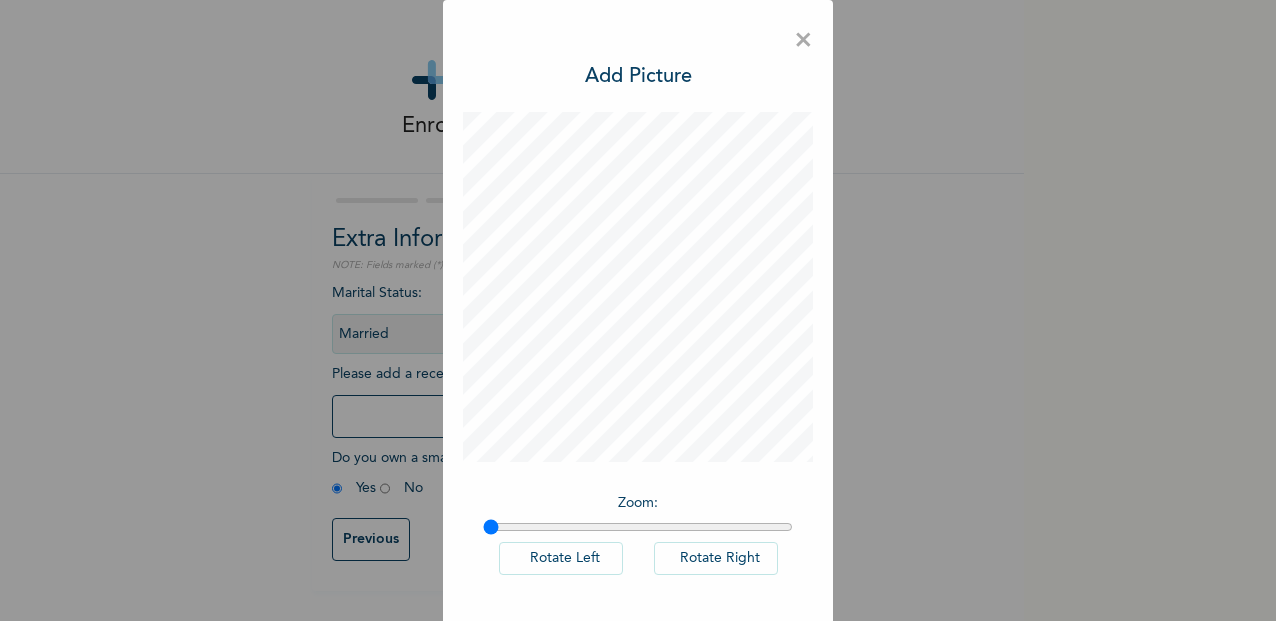 scroll, scrollTop: 78, scrollLeft: 0, axis: vertical 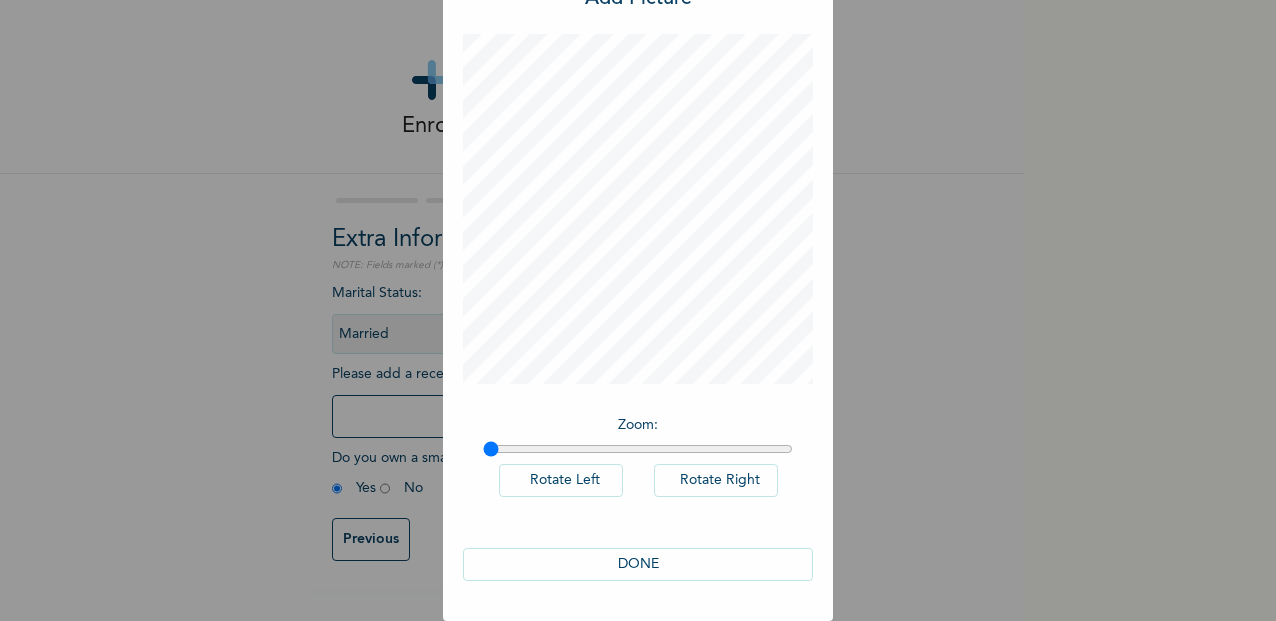 click on "DONE" at bounding box center [638, 564] 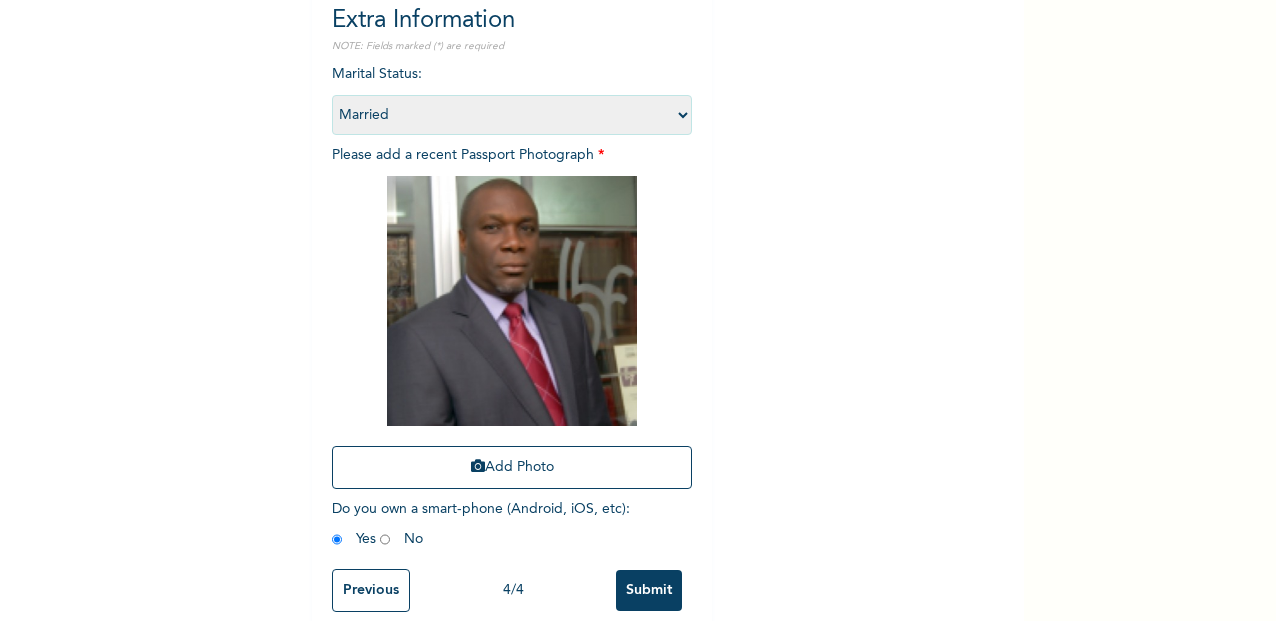 scroll, scrollTop: 242, scrollLeft: 0, axis: vertical 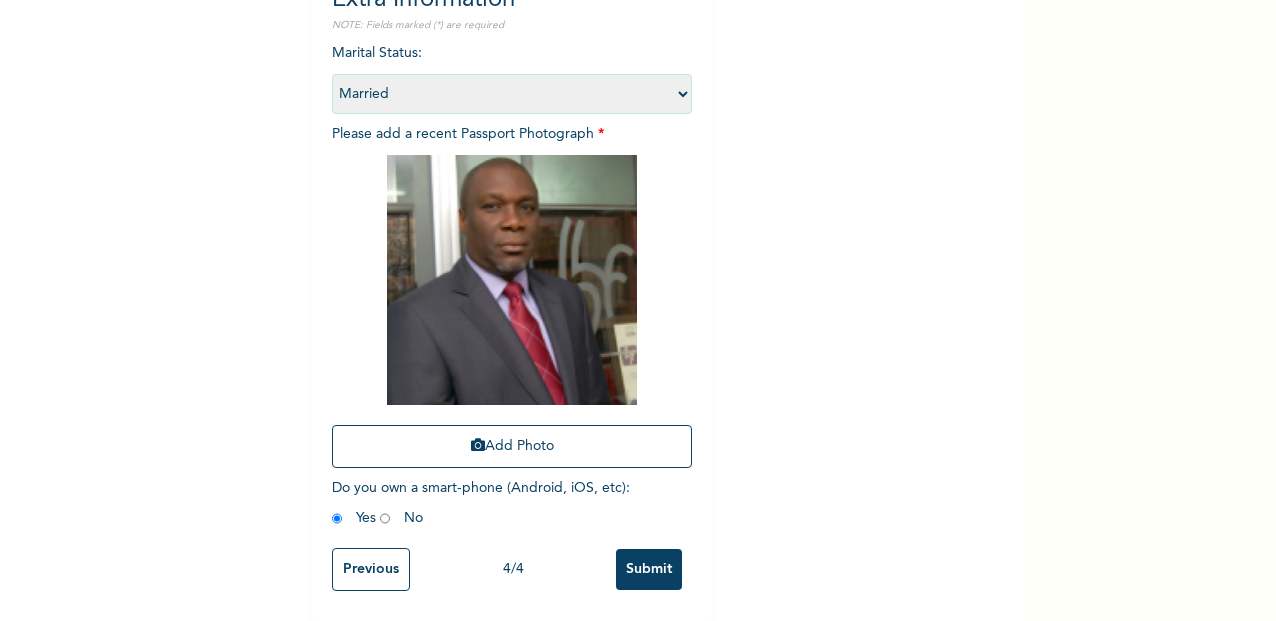 click on "Submit" at bounding box center (649, 569) 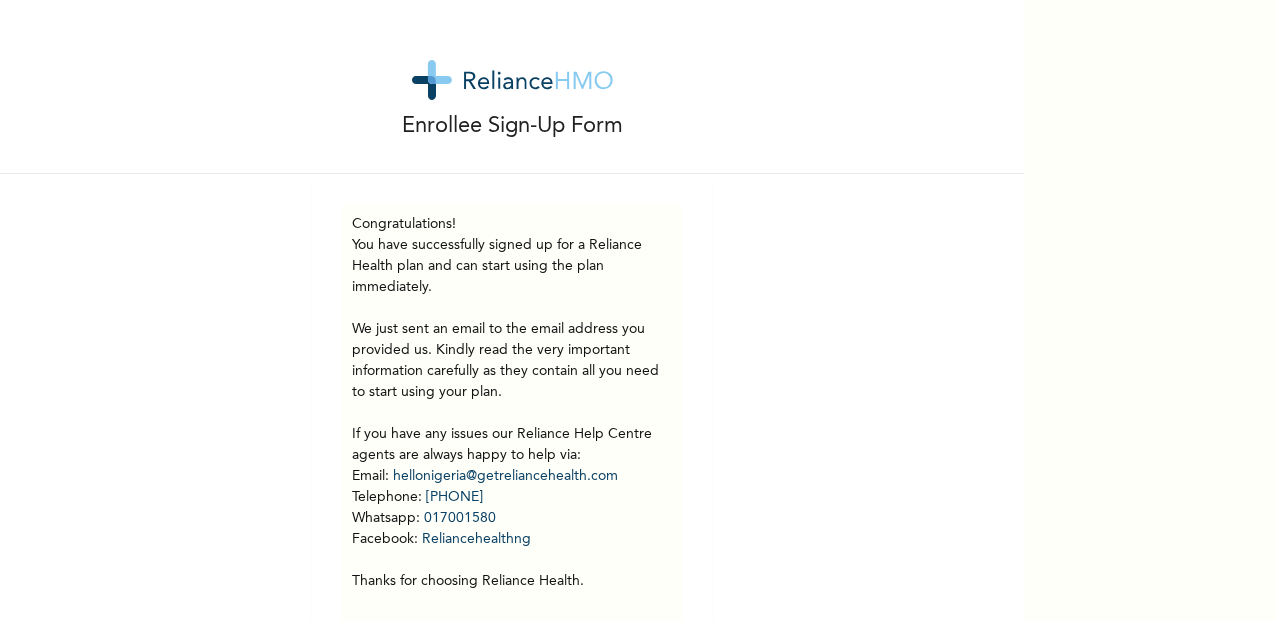 scroll, scrollTop: 53, scrollLeft: 0, axis: vertical 